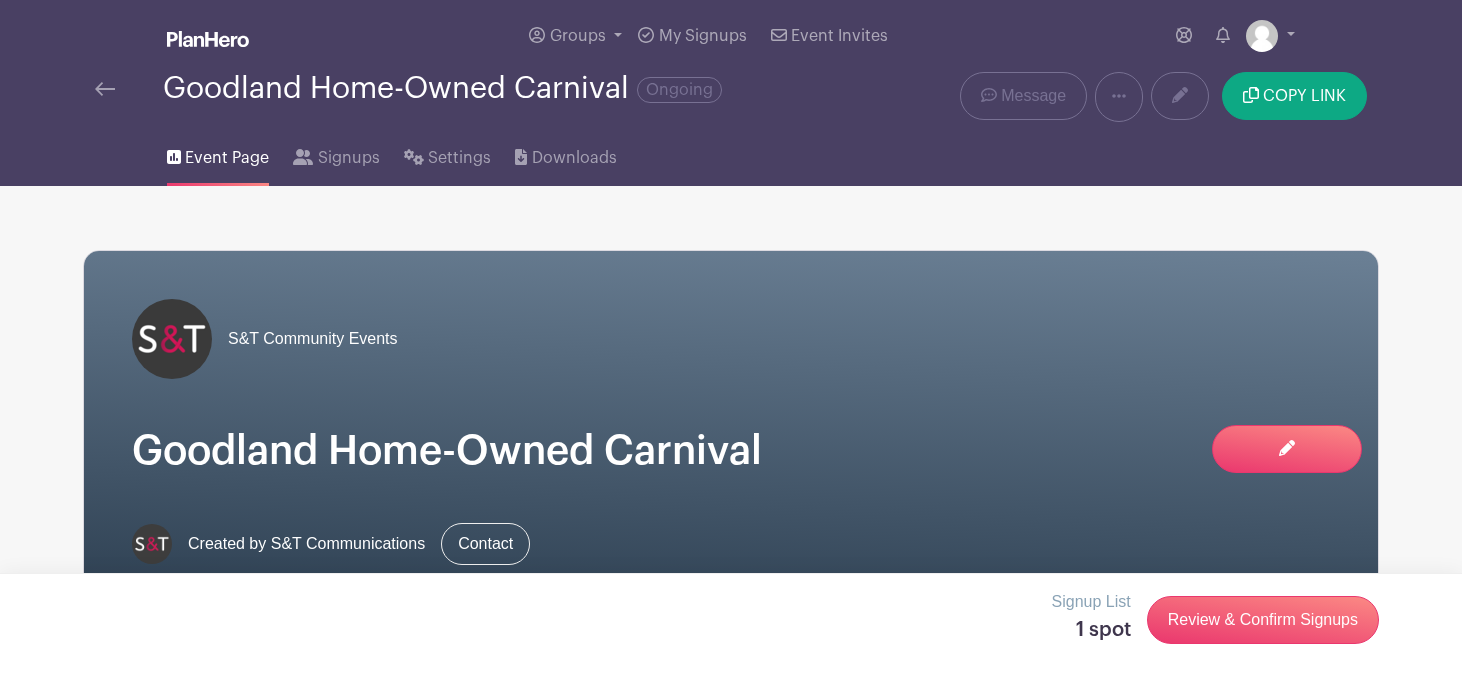 scroll, scrollTop: 1926, scrollLeft: 0, axis: vertical 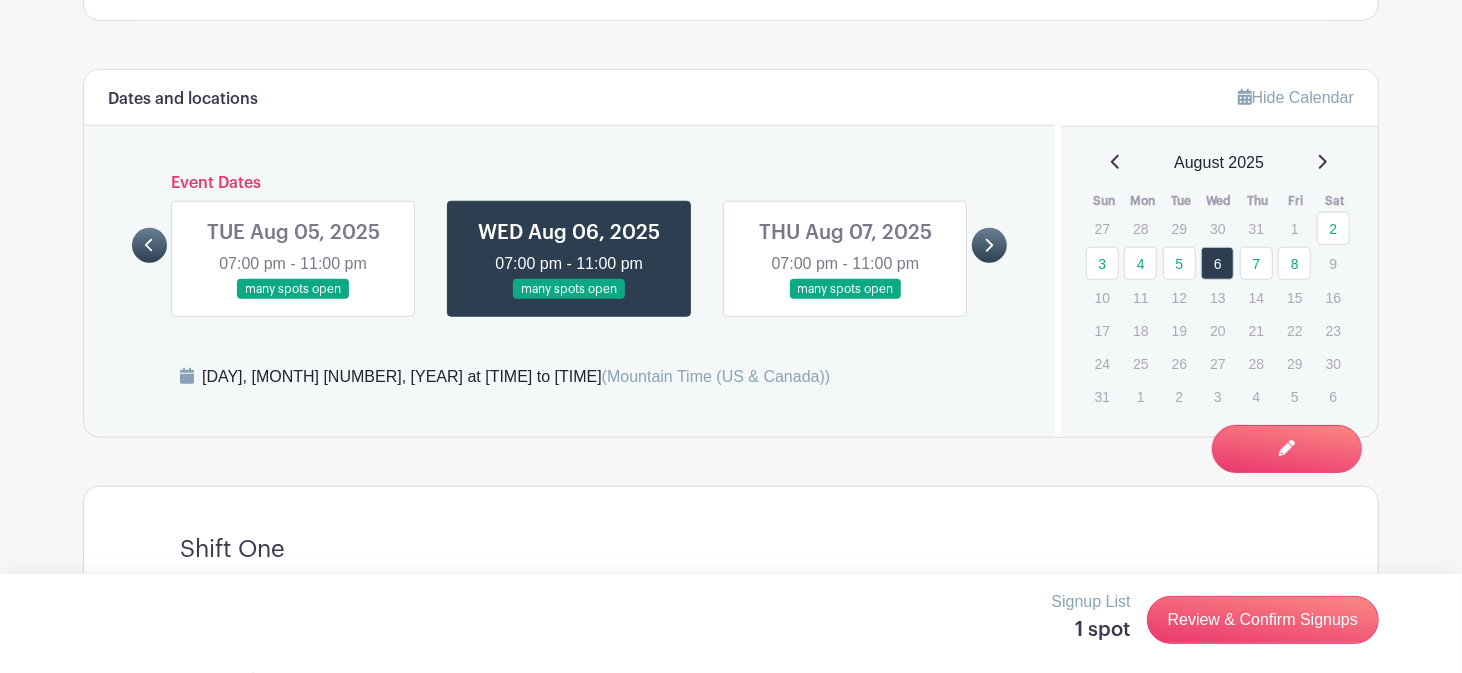 click at bounding box center [293, 300] 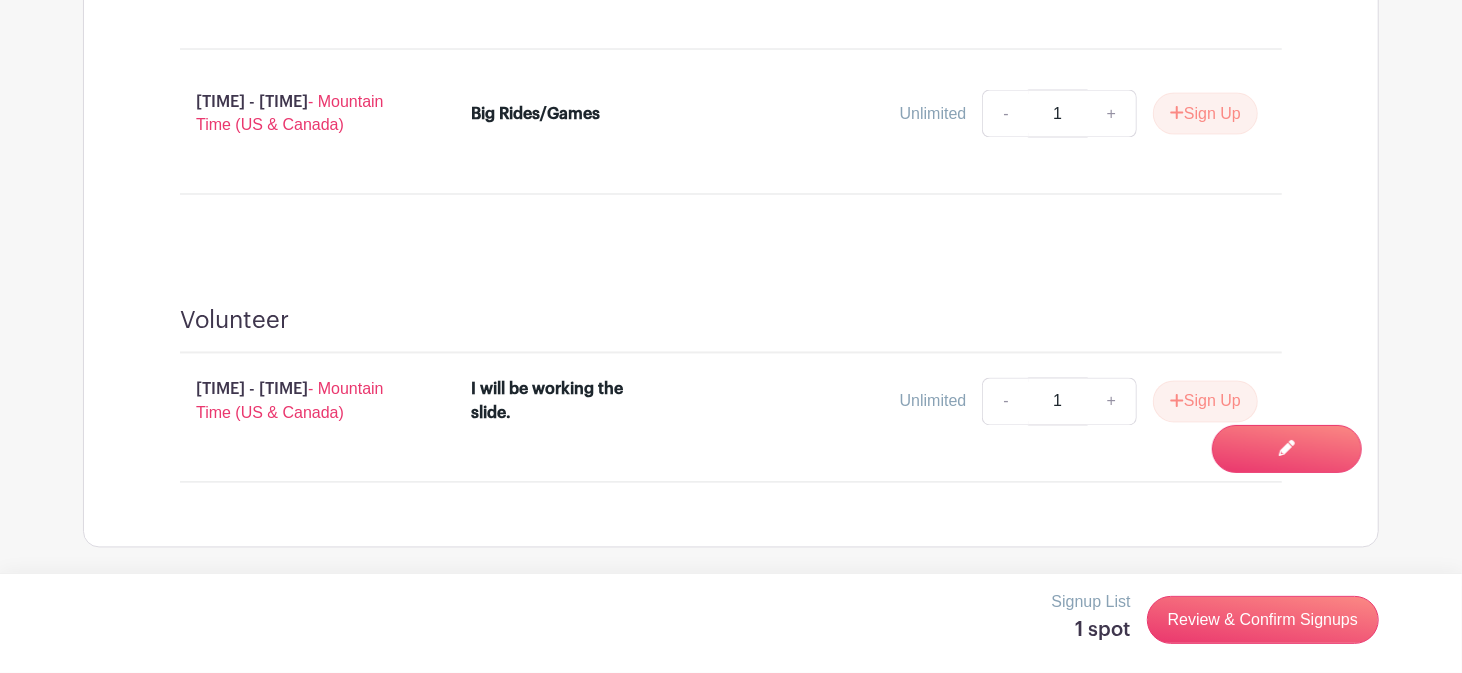 scroll, scrollTop: 2296, scrollLeft: 0, axis: vertical 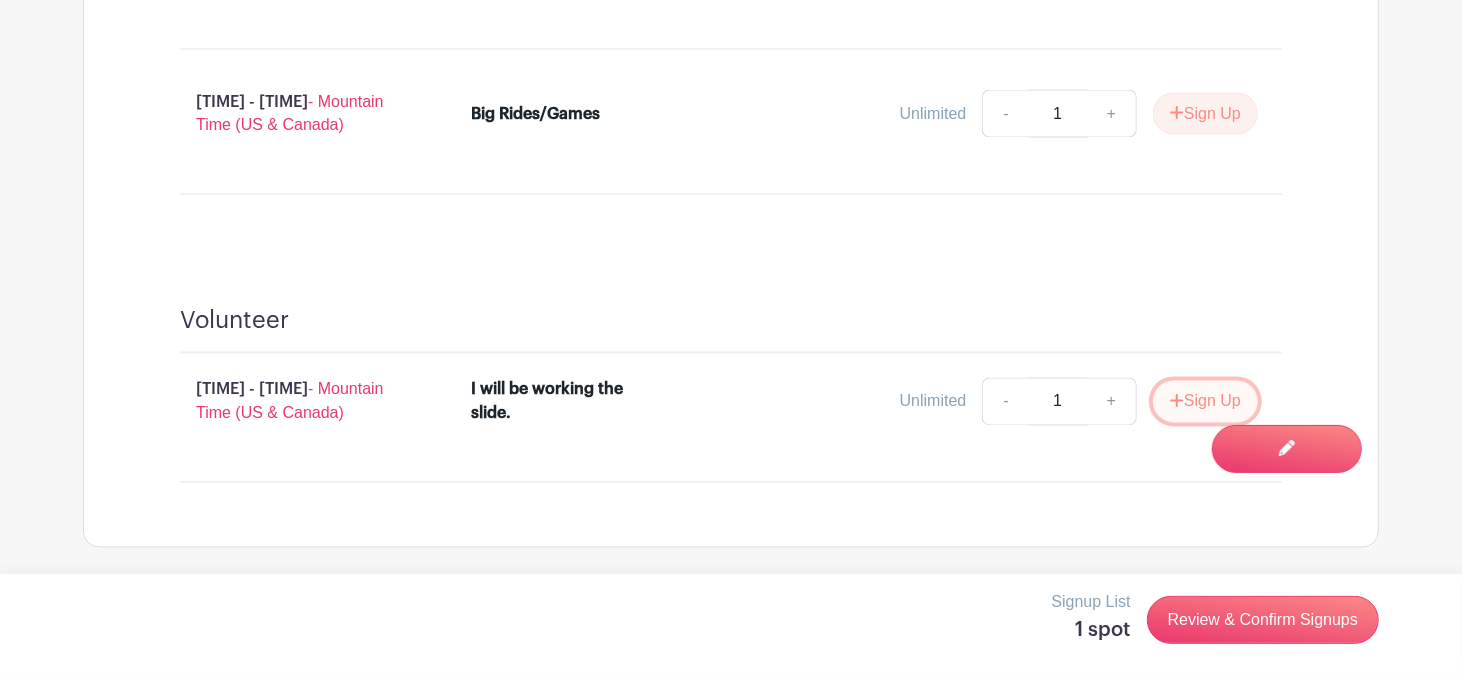click on "Sign Up" at bounding box center [1205, 402] 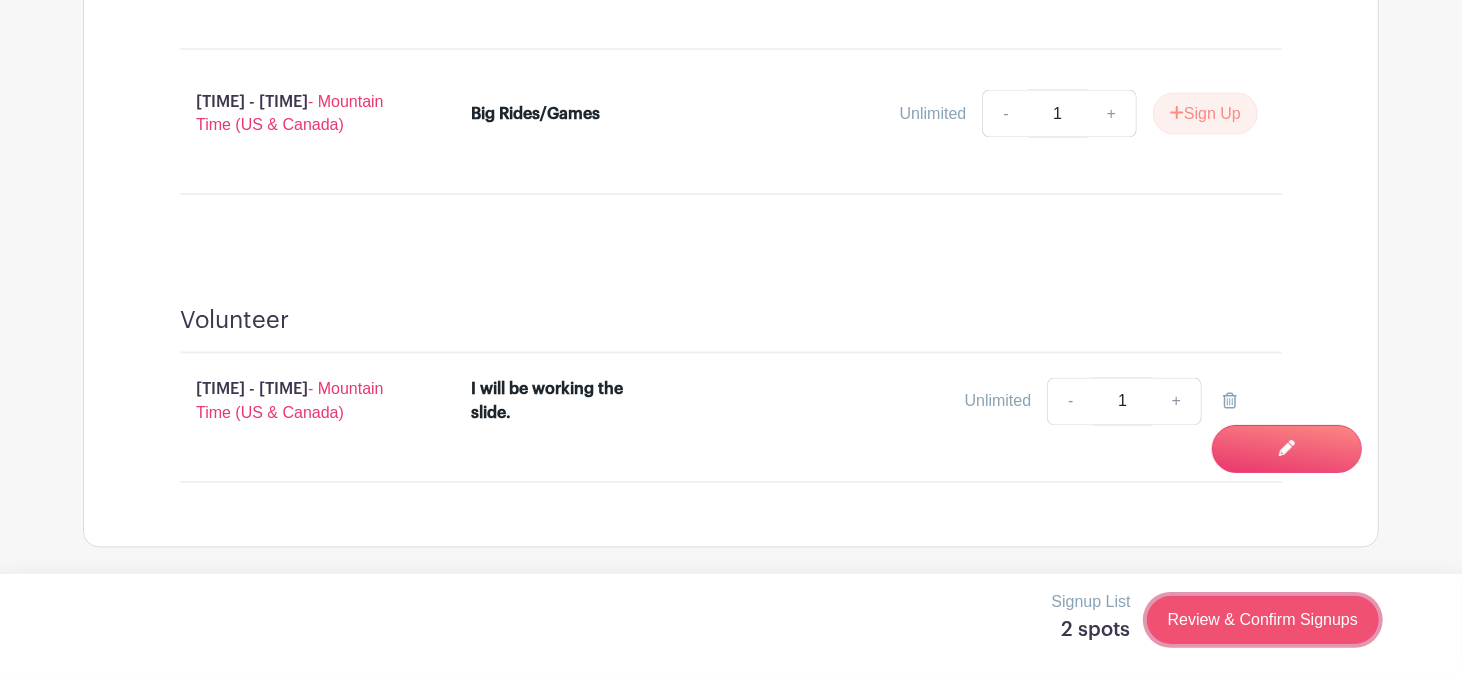 click on "Review & Confirm Signups" at bounding box center (1263, 620) 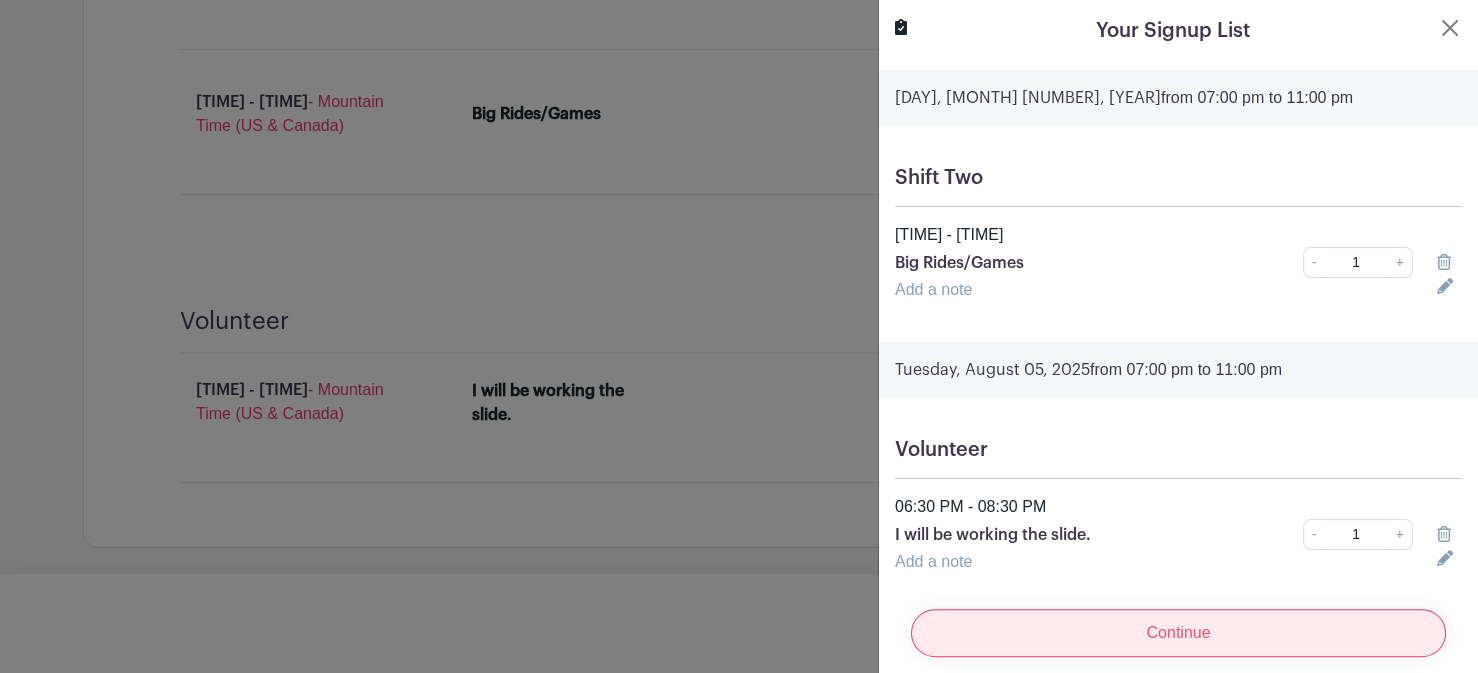 click on "Continue" at bounding box center (1178, 633) 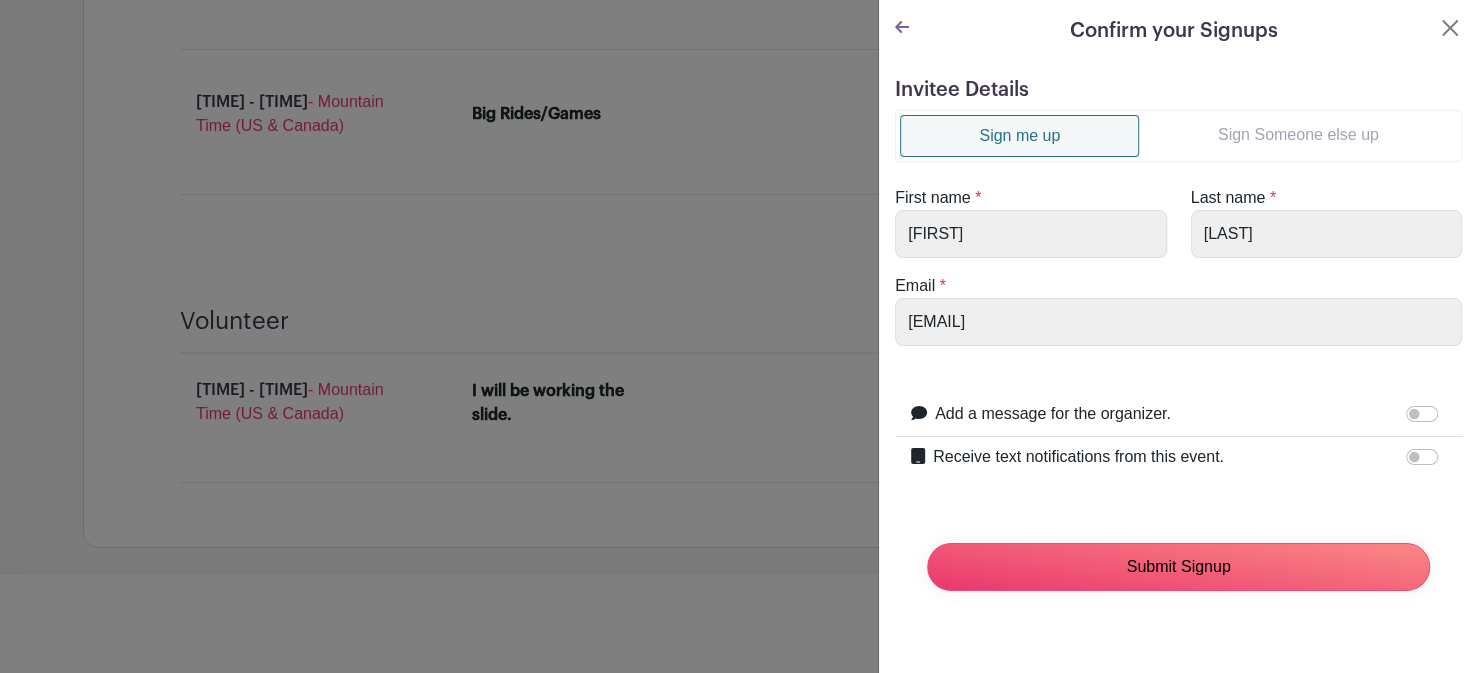 click on "Submit Signup" at bounding box center (1178, 567) 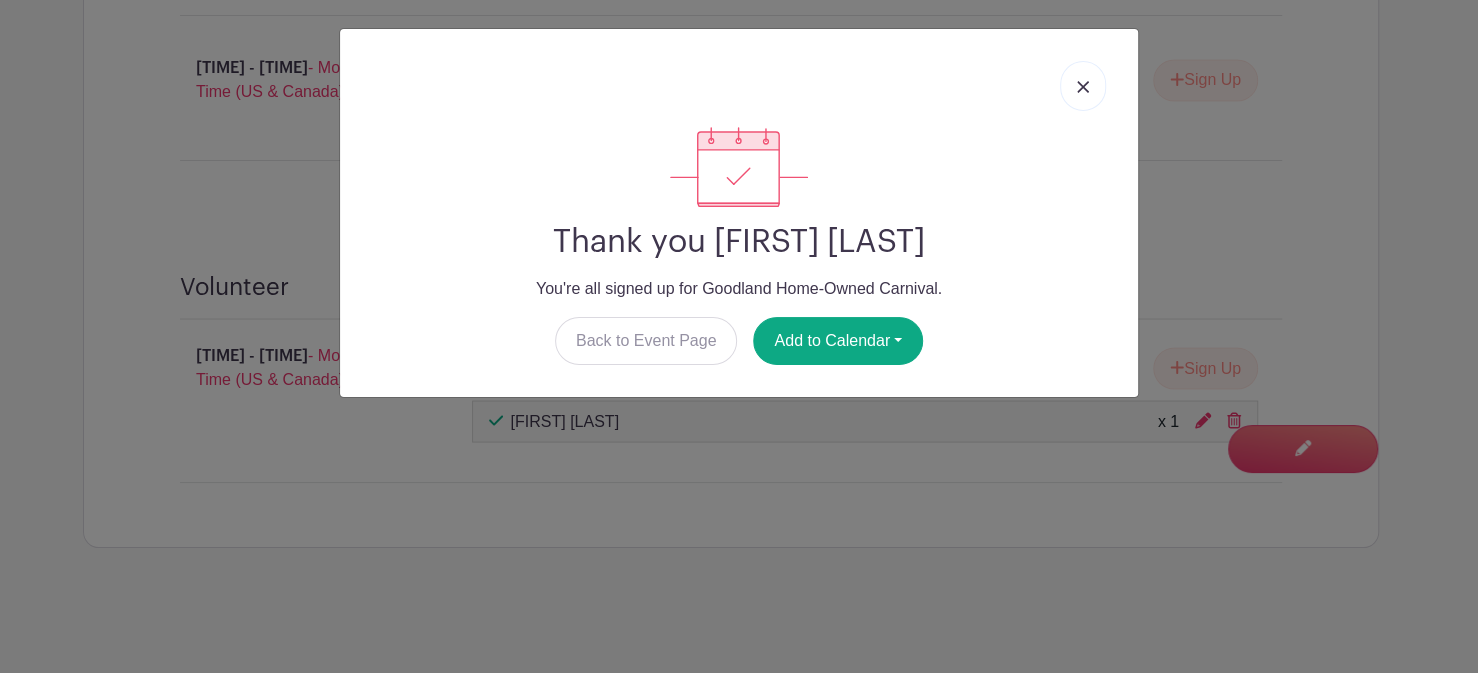 click at bounding box center [1083, 86] 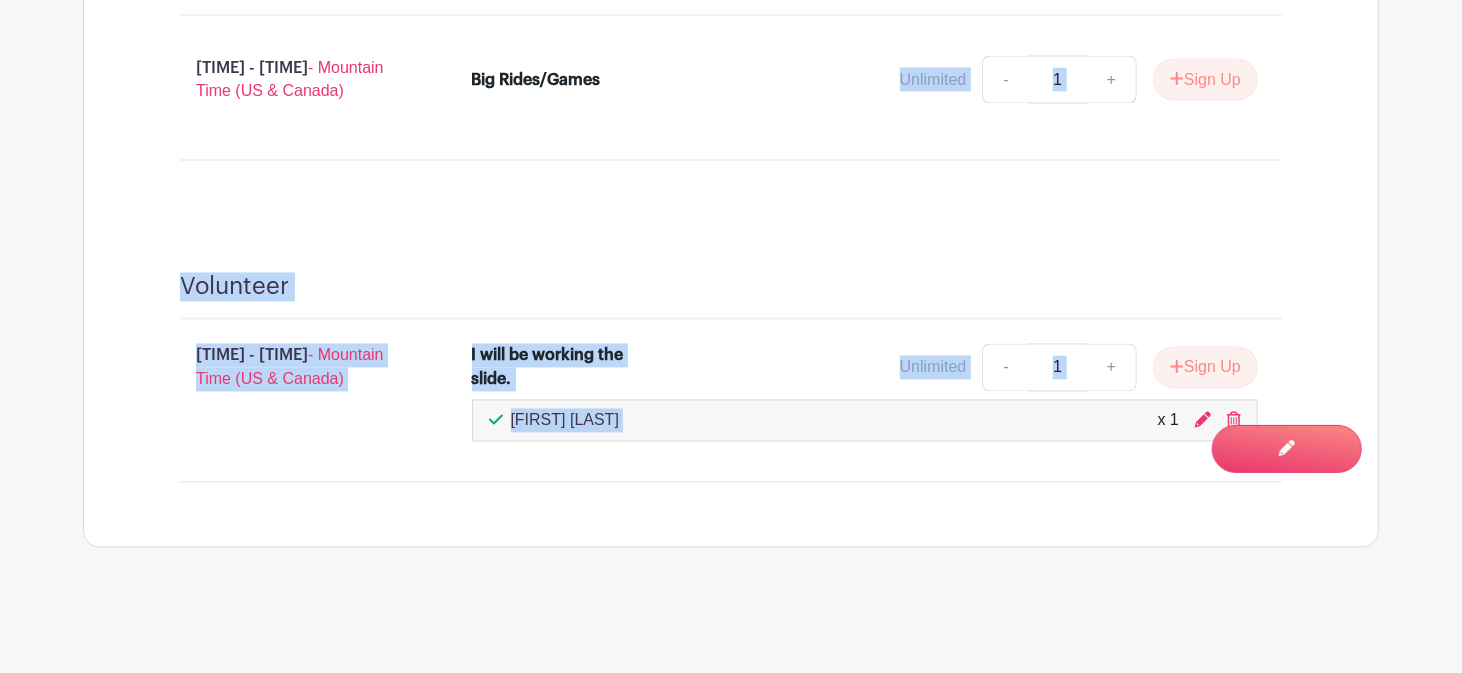 drag, startPoint x: 757, startPoint y: 143, endPoint x: 1046, endPoint y: 494, distance: 454.6669 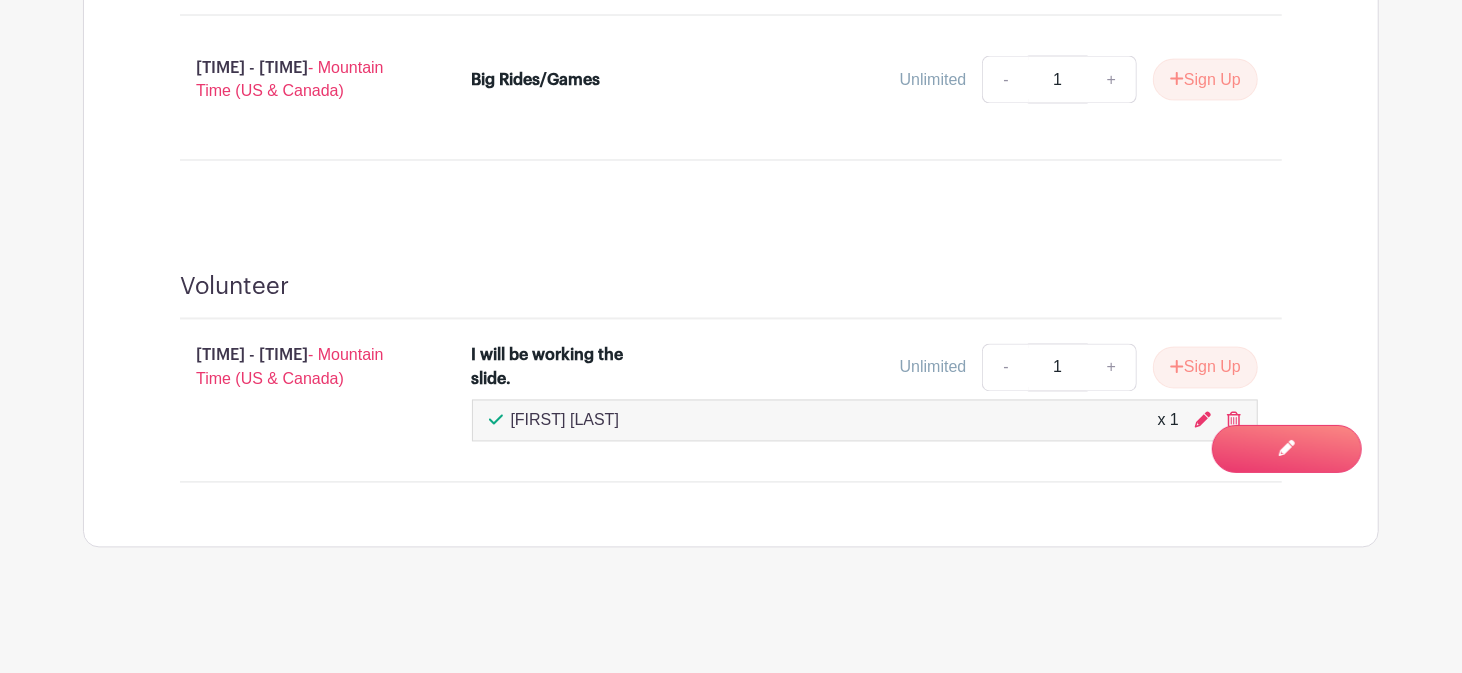 click on "Groups
All Groups
[FIRST]'s Events
S&T Community Events
My Signups
Event Invites
My account
Downloads
Logout
Ongoing" at bounding box center (731, -808) 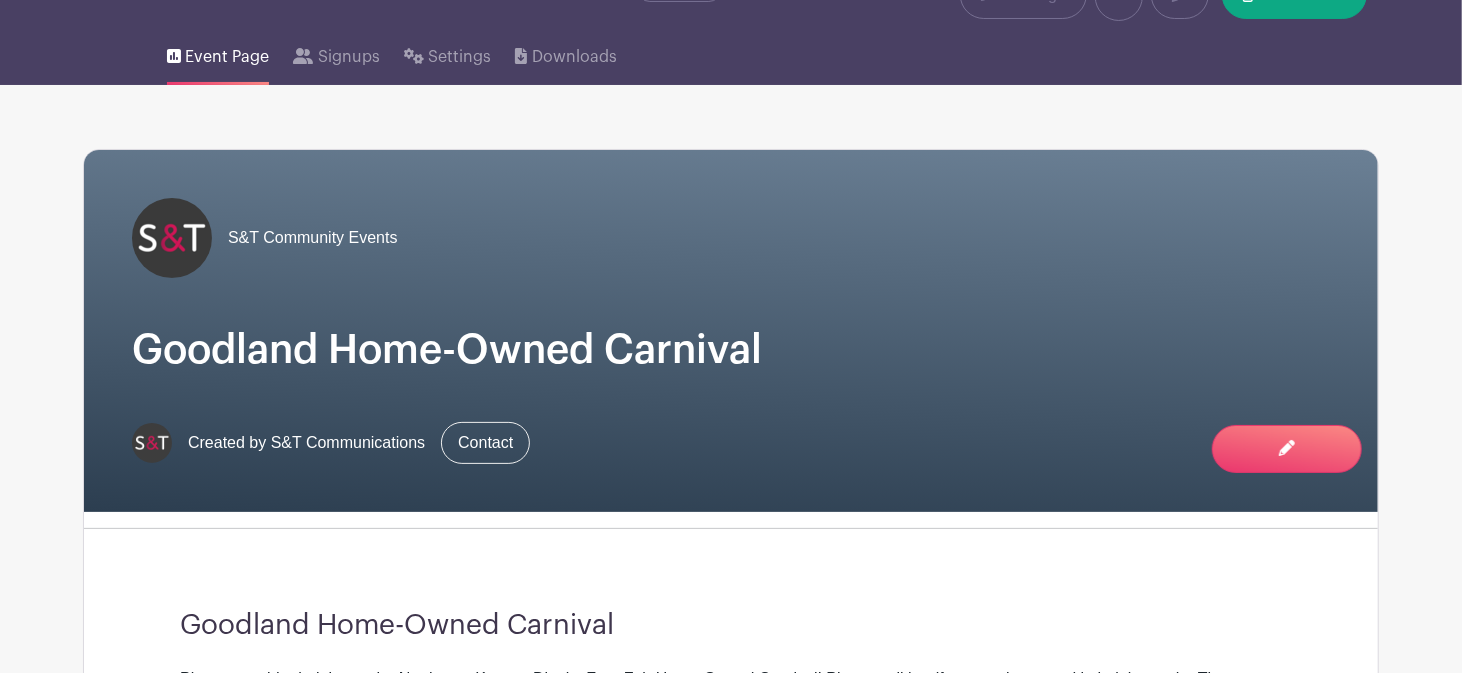 scroll, scrollTop: 0, scrollLeft: 0, axis: both 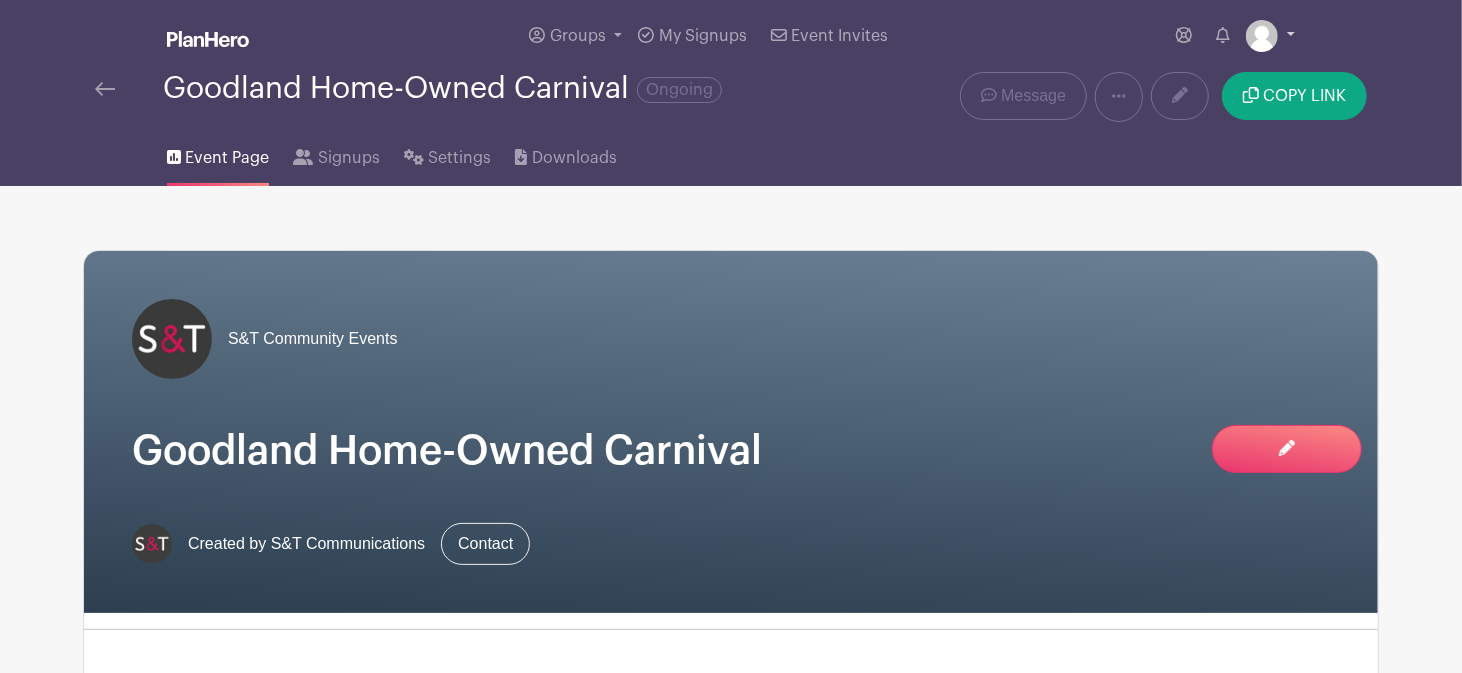 click at bounding box center (1262, 36) 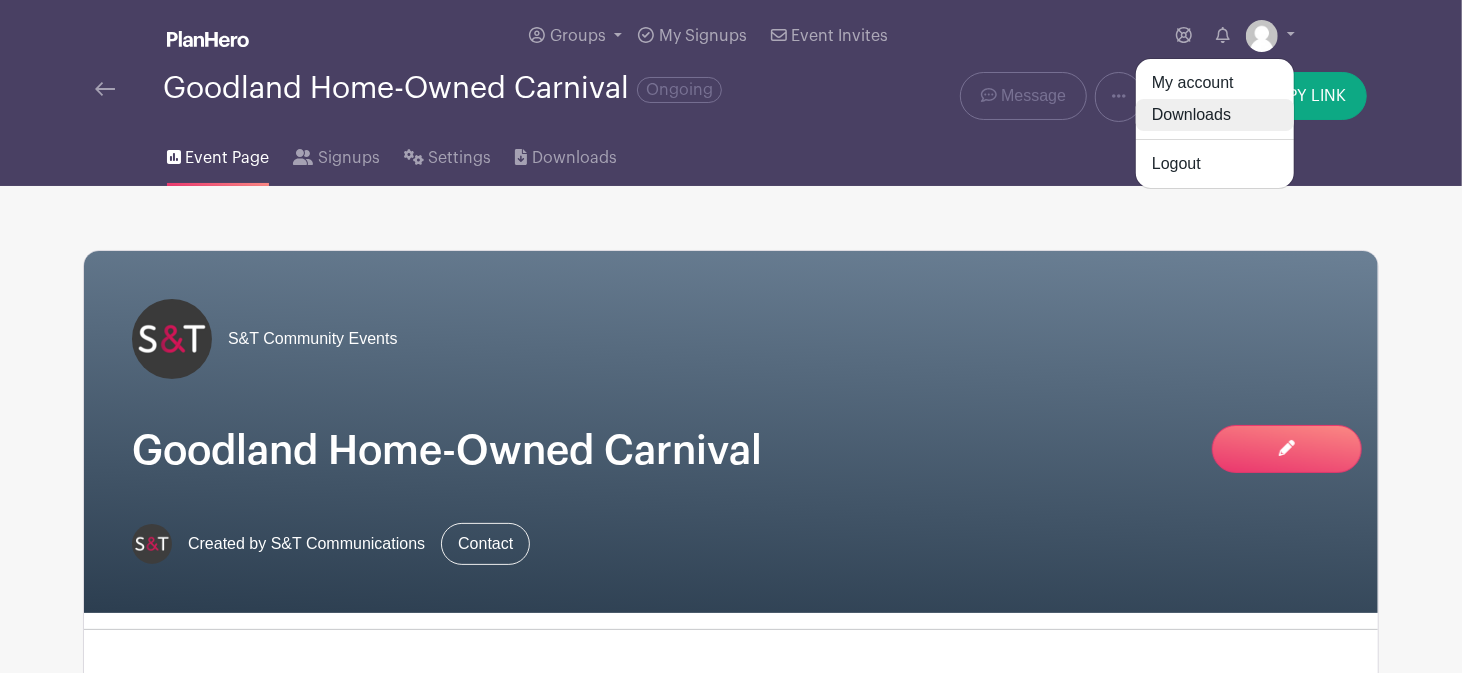 click on "Downloads" at bounding box center (1215, 115) 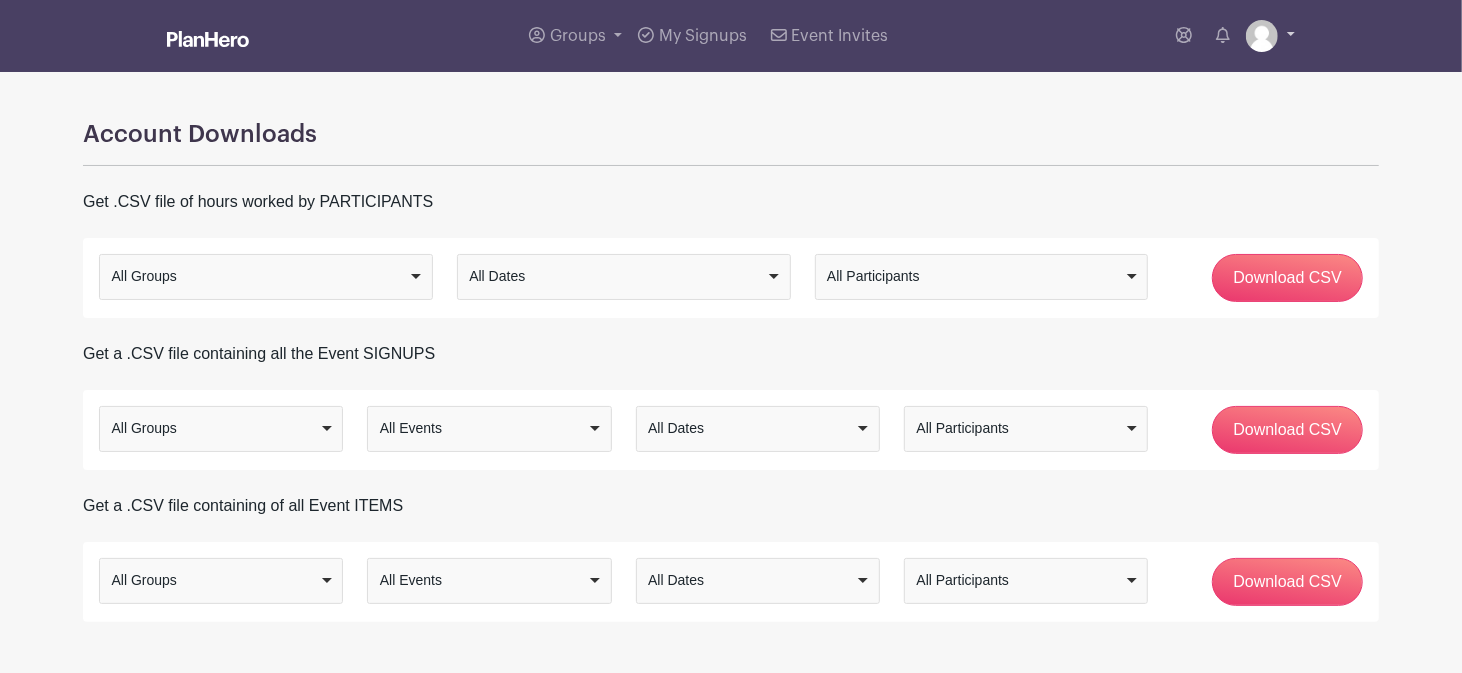 click at bounding box center [1270, 36] 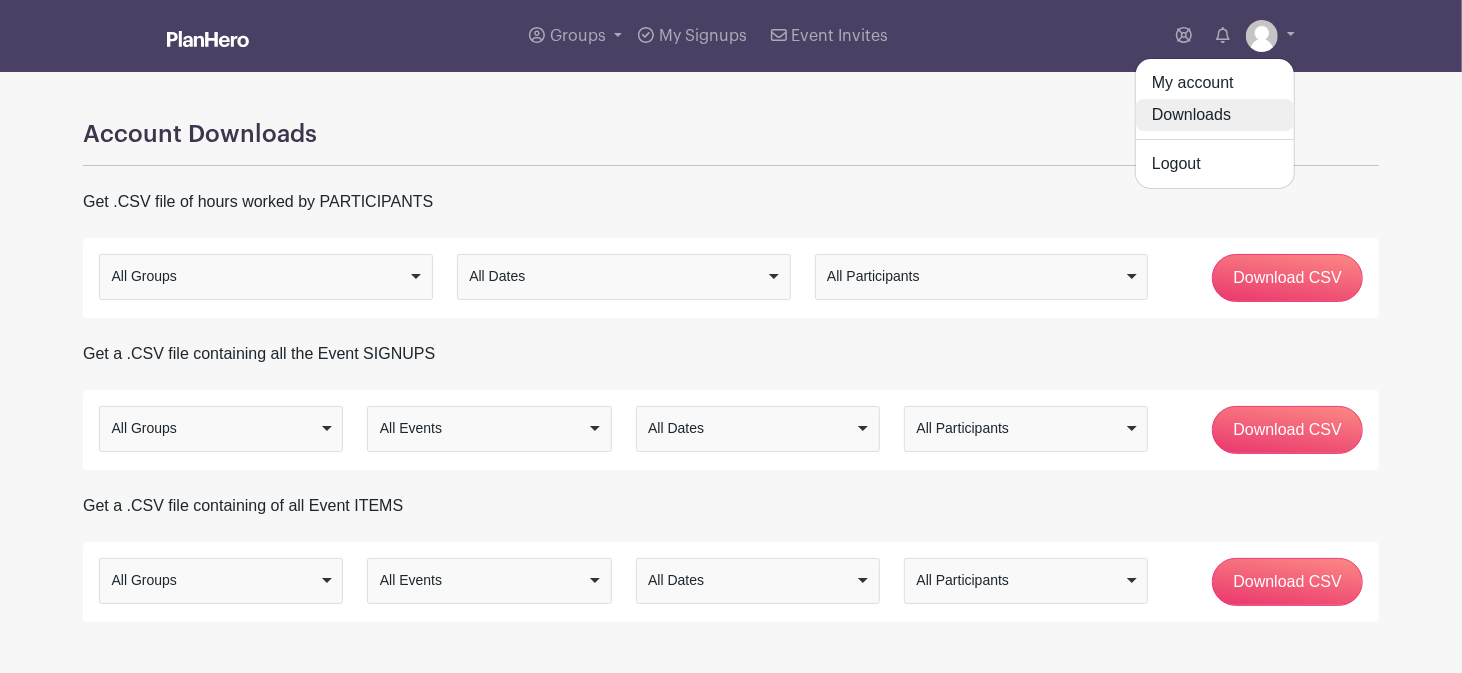 click on "Downloads" at bounding box center (1215, 115) 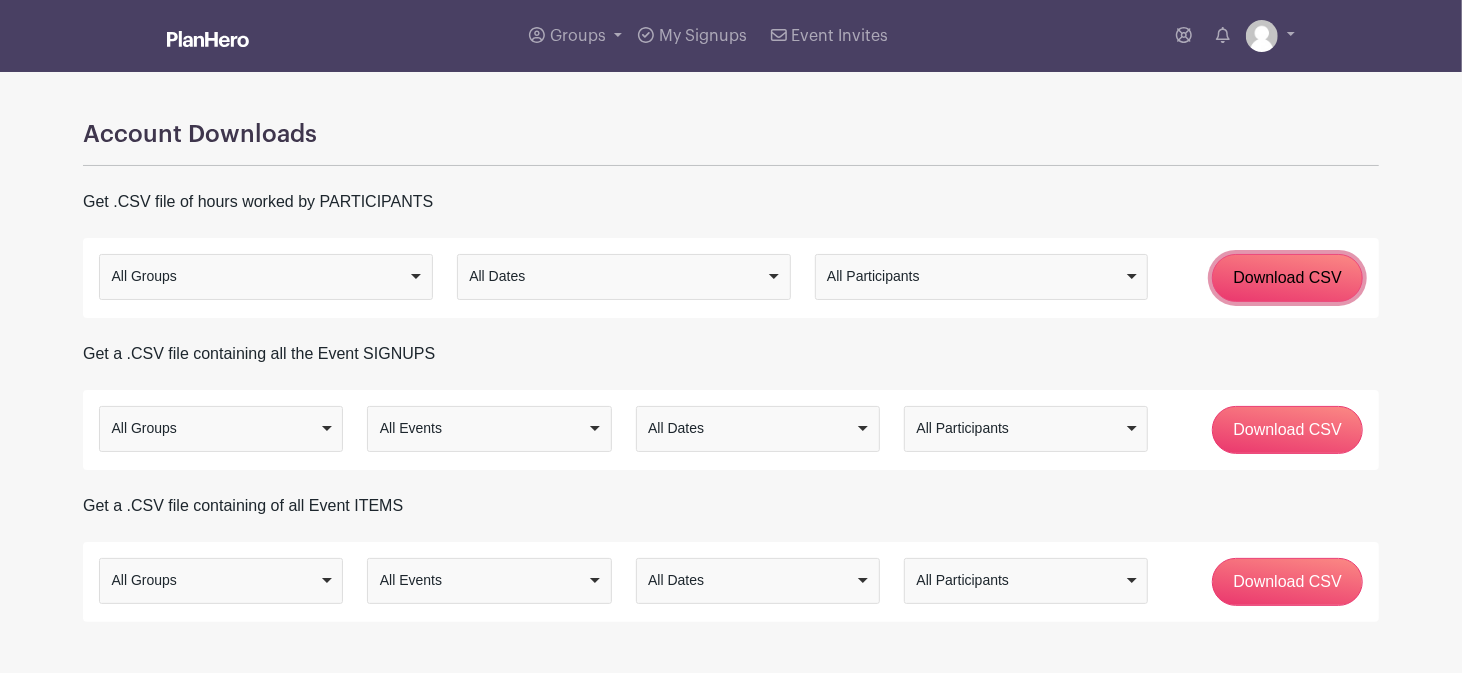 drag, startPoint x: 1286, startPoint y: 284, endPoint x: 1290, endPoint y: 273, distance: 11.7046995 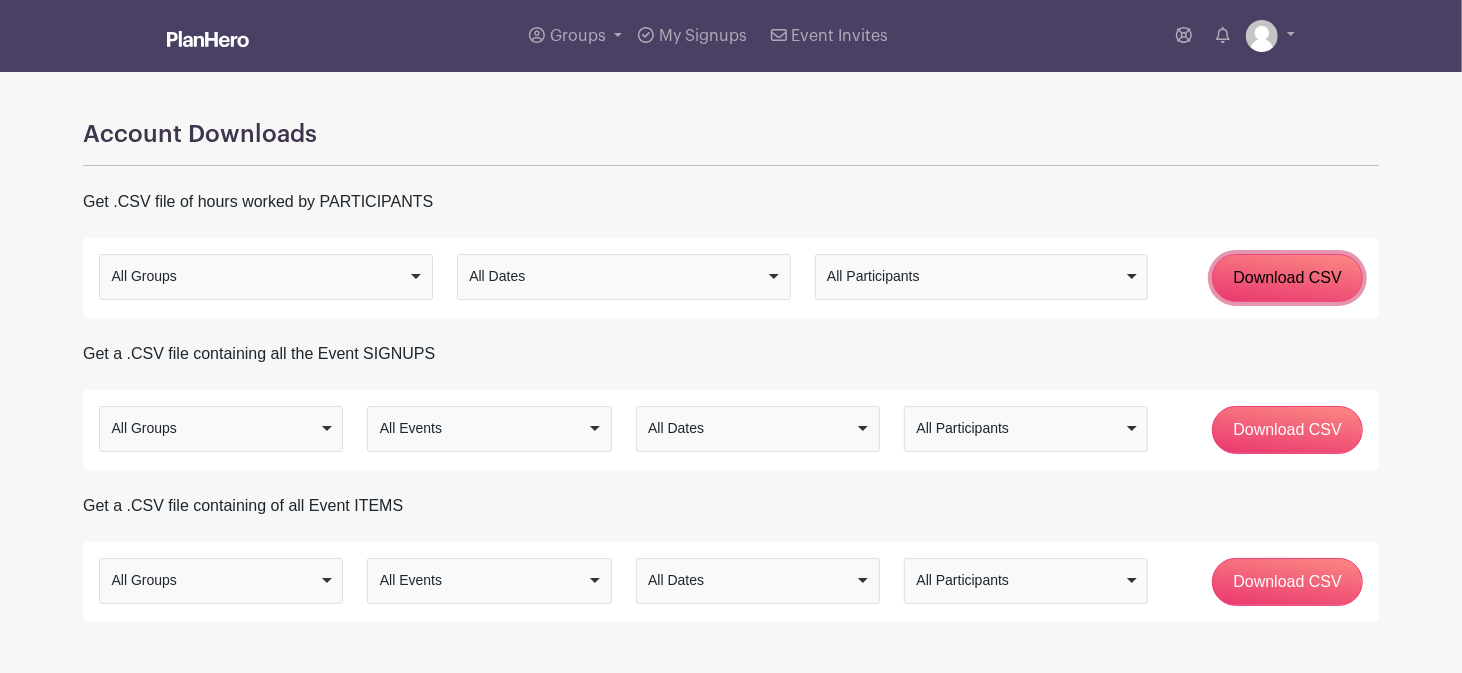 click on "Download CSV" at bounding box center (1287, 278) 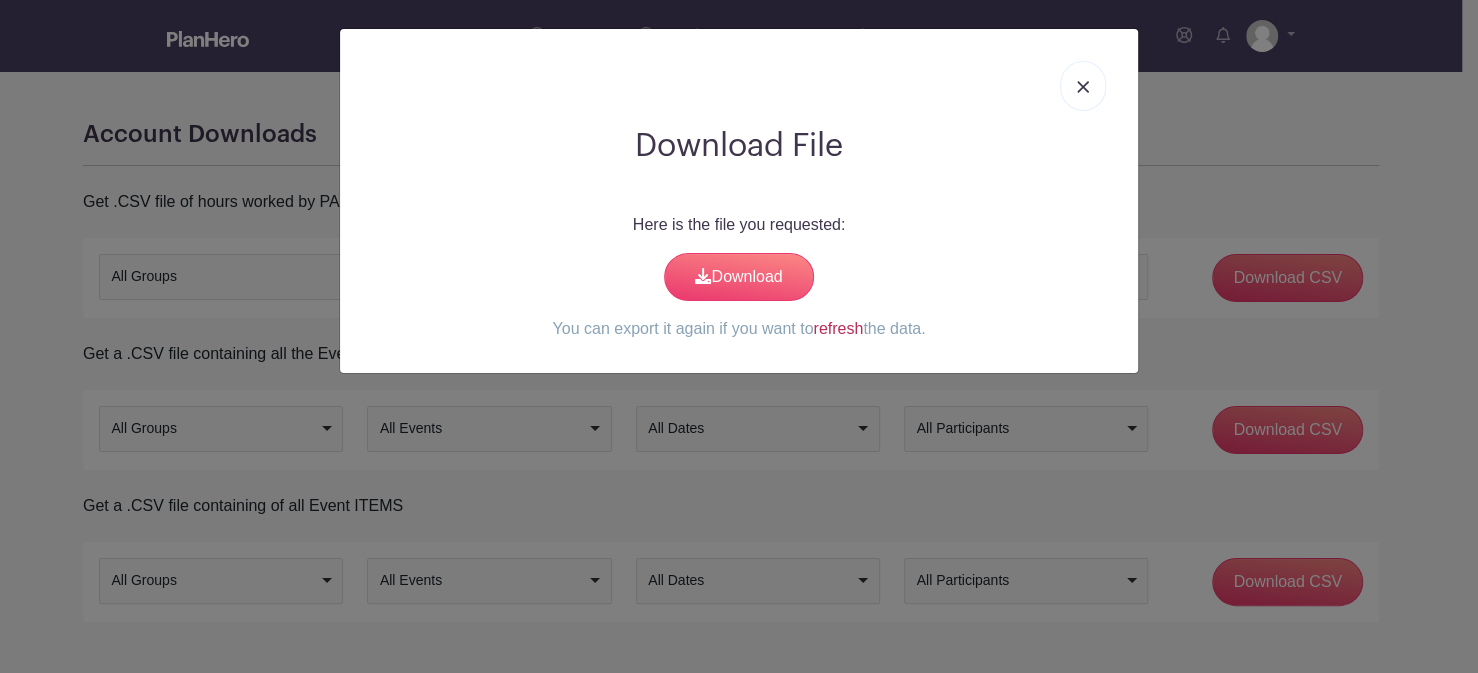 click on "refresh" at bounding box center [838, 328] 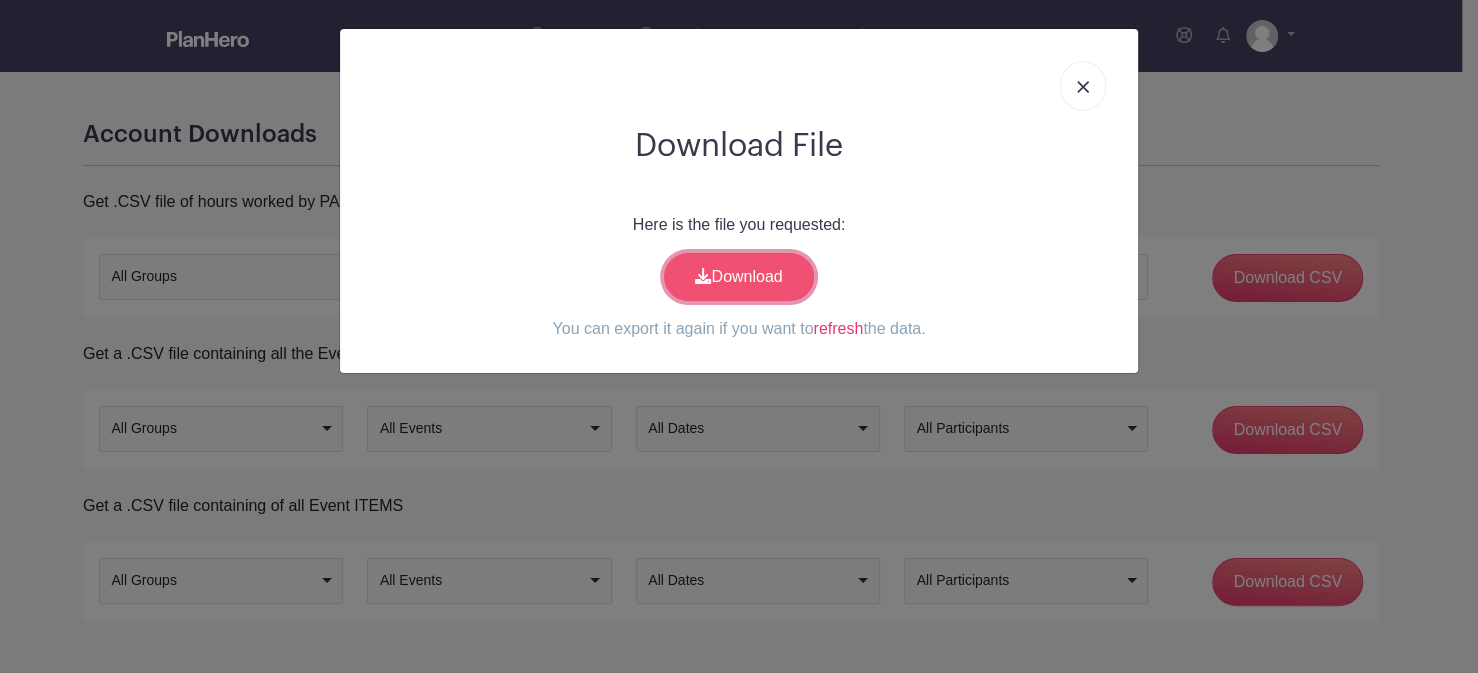 click on "Download" at bounding box center [739, 277] 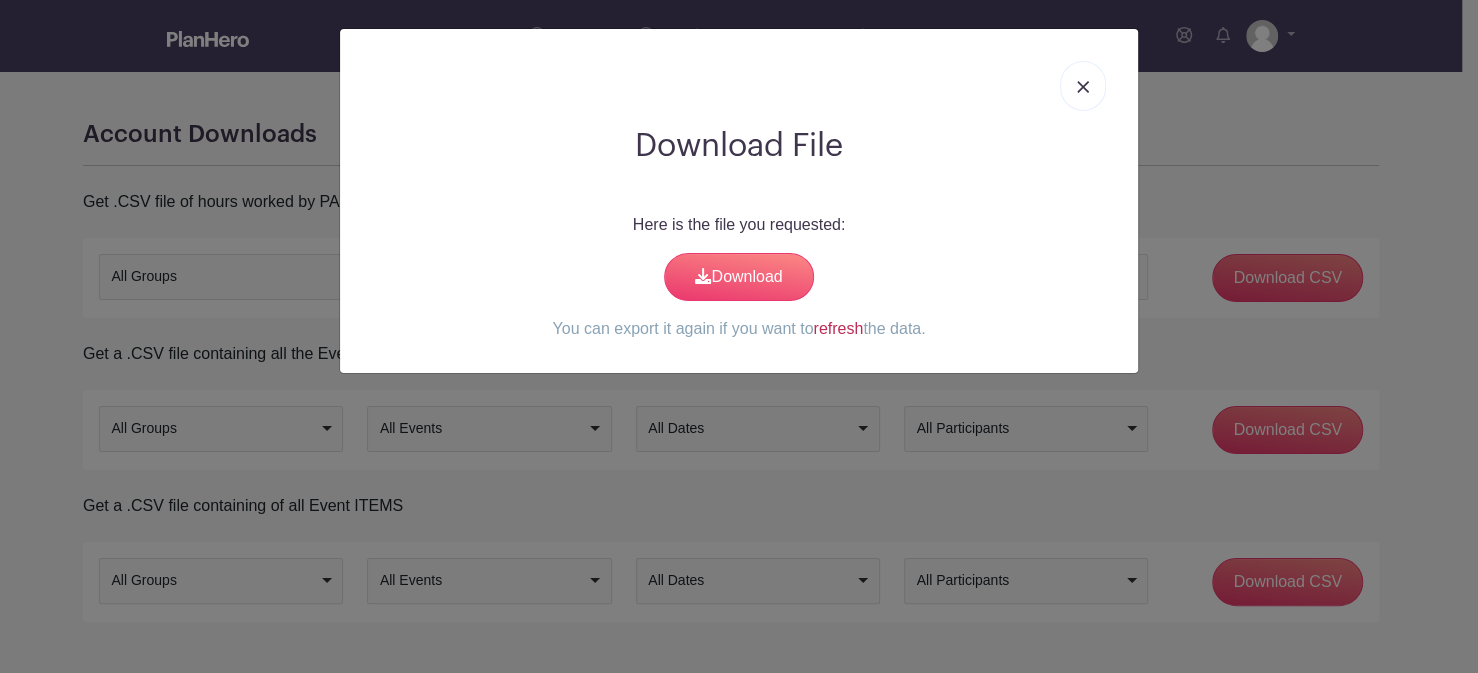 click on "refresh" at bounding box center [838, 328] 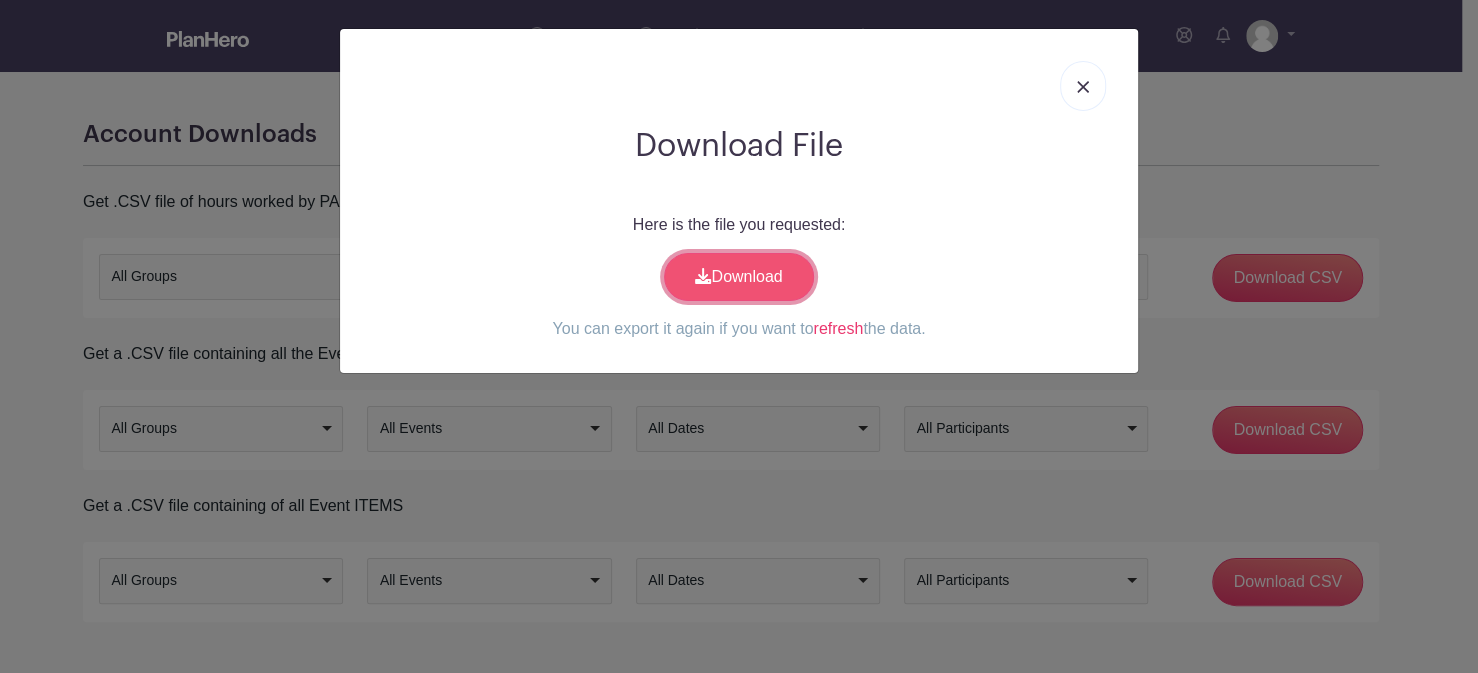 click on "Download" at bounding box center [739, 277] 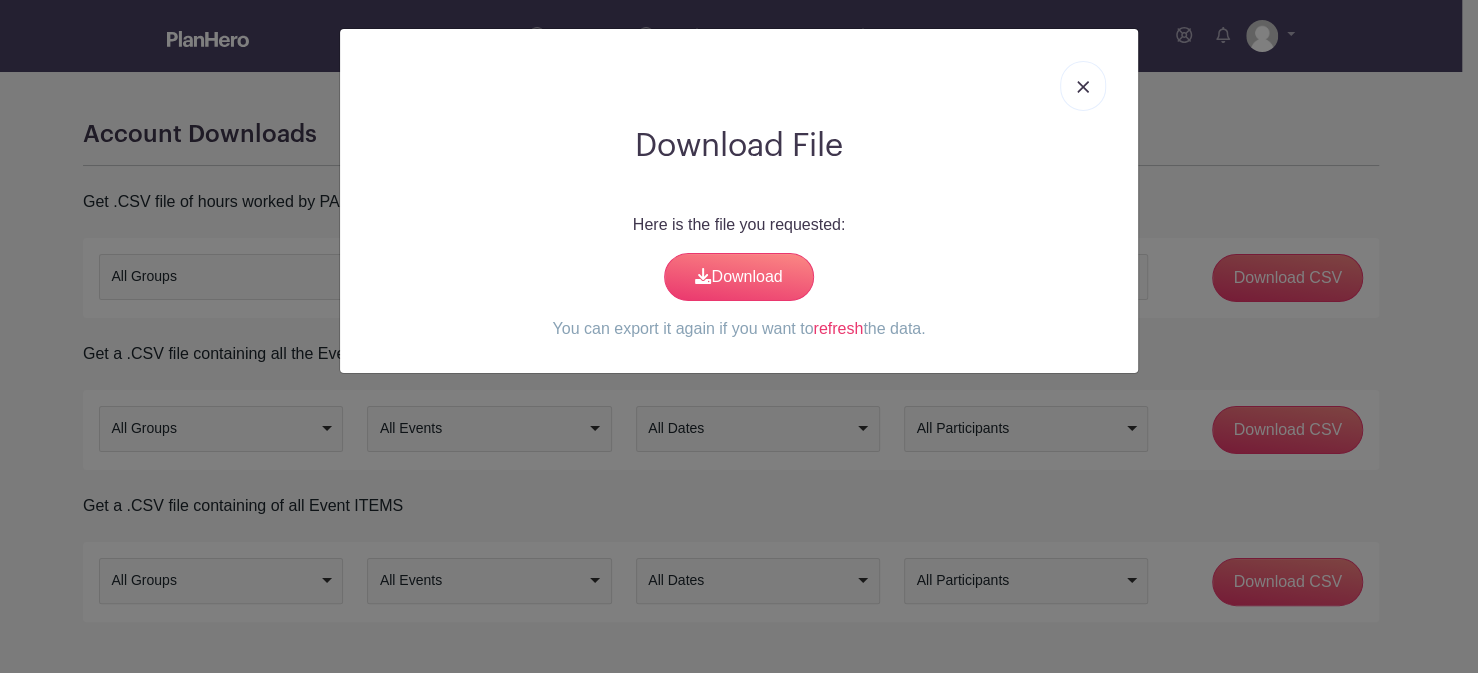 click at bounding box center [1083, 87] 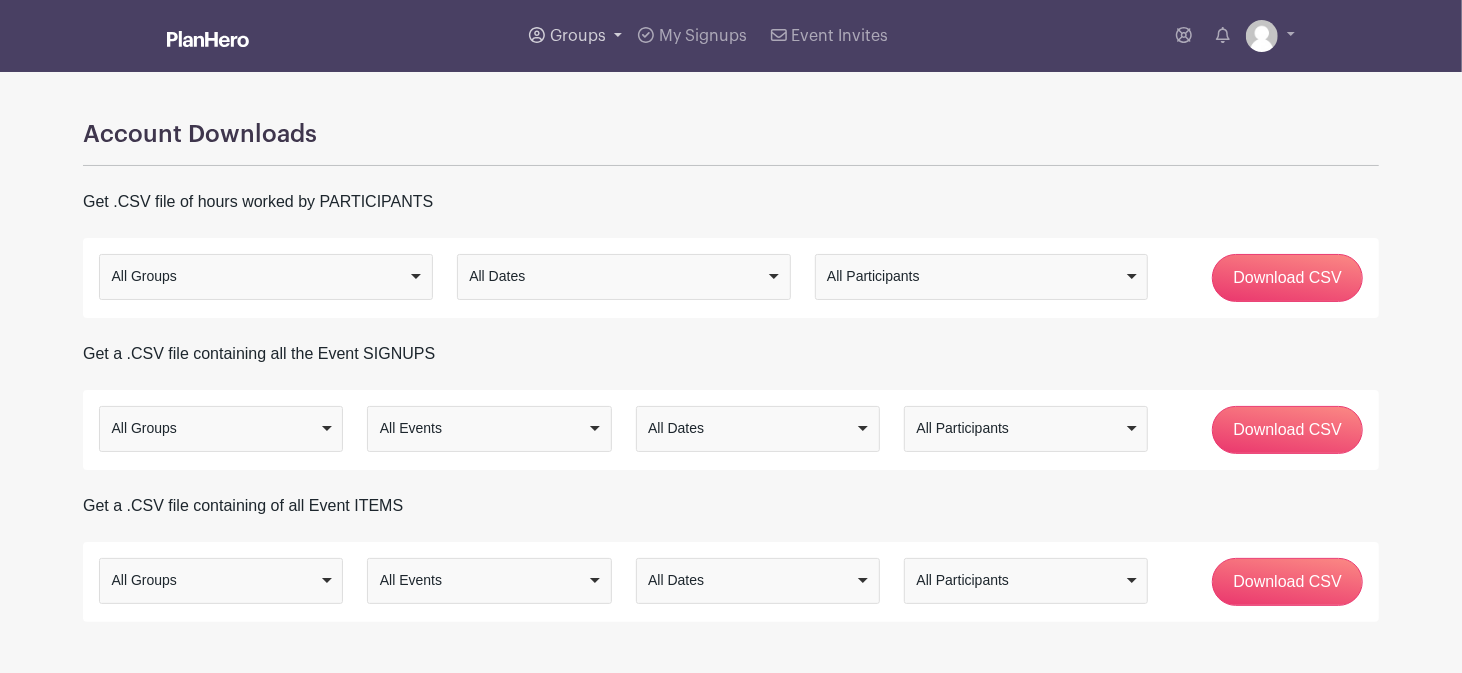 click on "Groups" at bounding box center (578, 36) 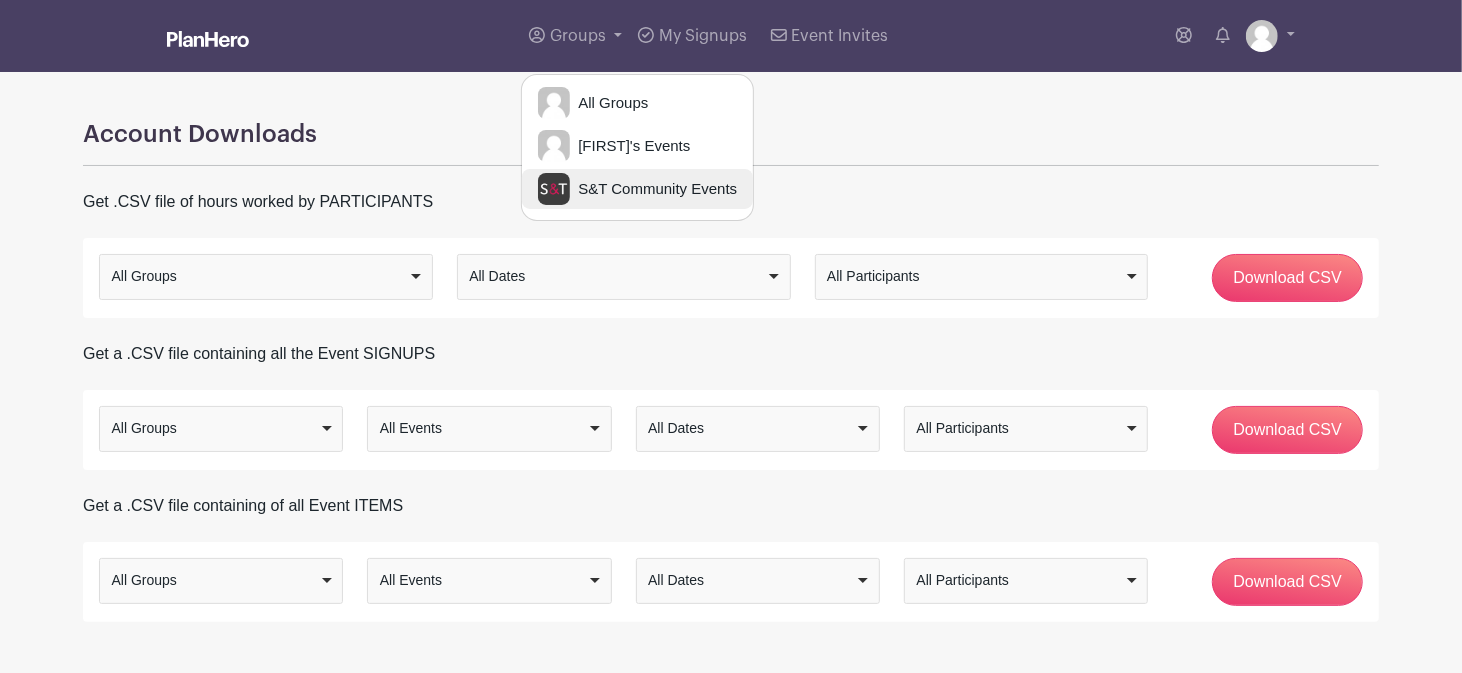 click on "S&T Community Events" at bounding box center (653, 189) 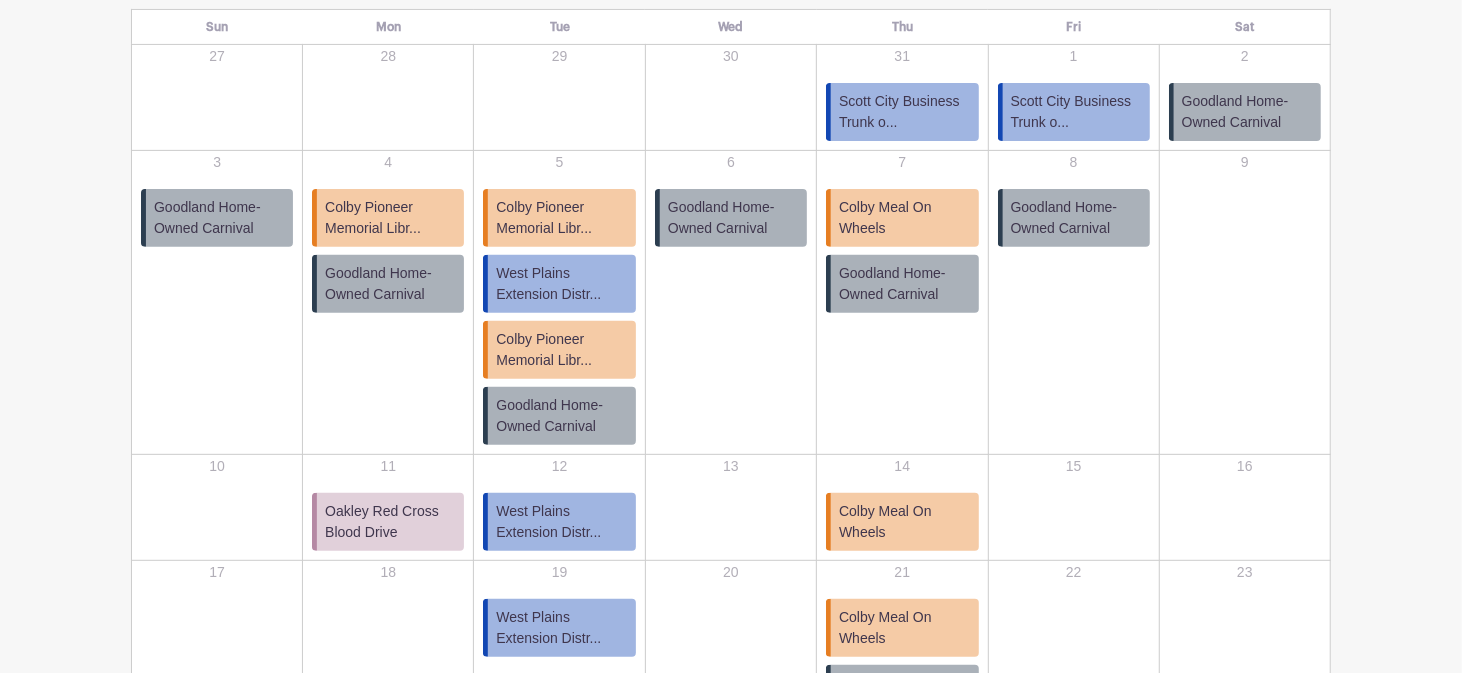 scroll, scrollTop: 390, scrollLeft: 0, axis: vertical 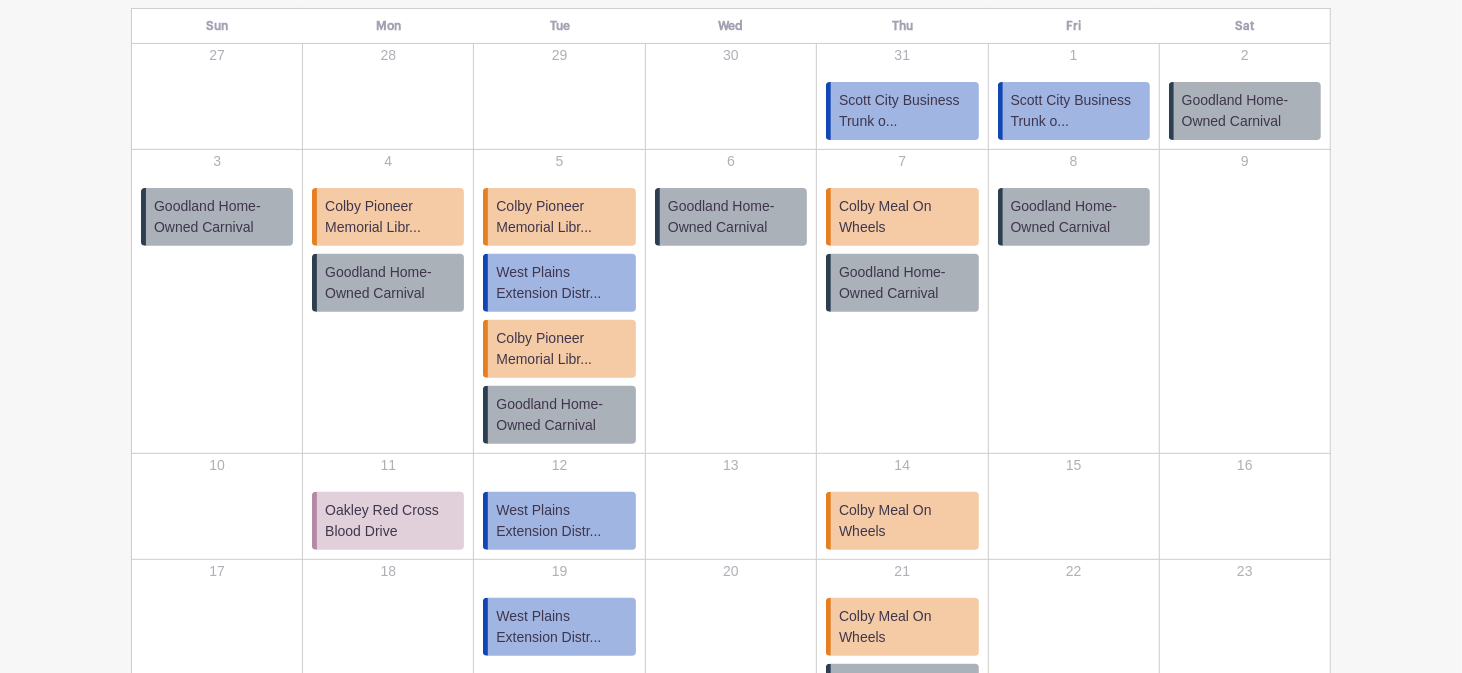 click on "Goodland Home-Owned Carnival" at bounding box center [733, 217] 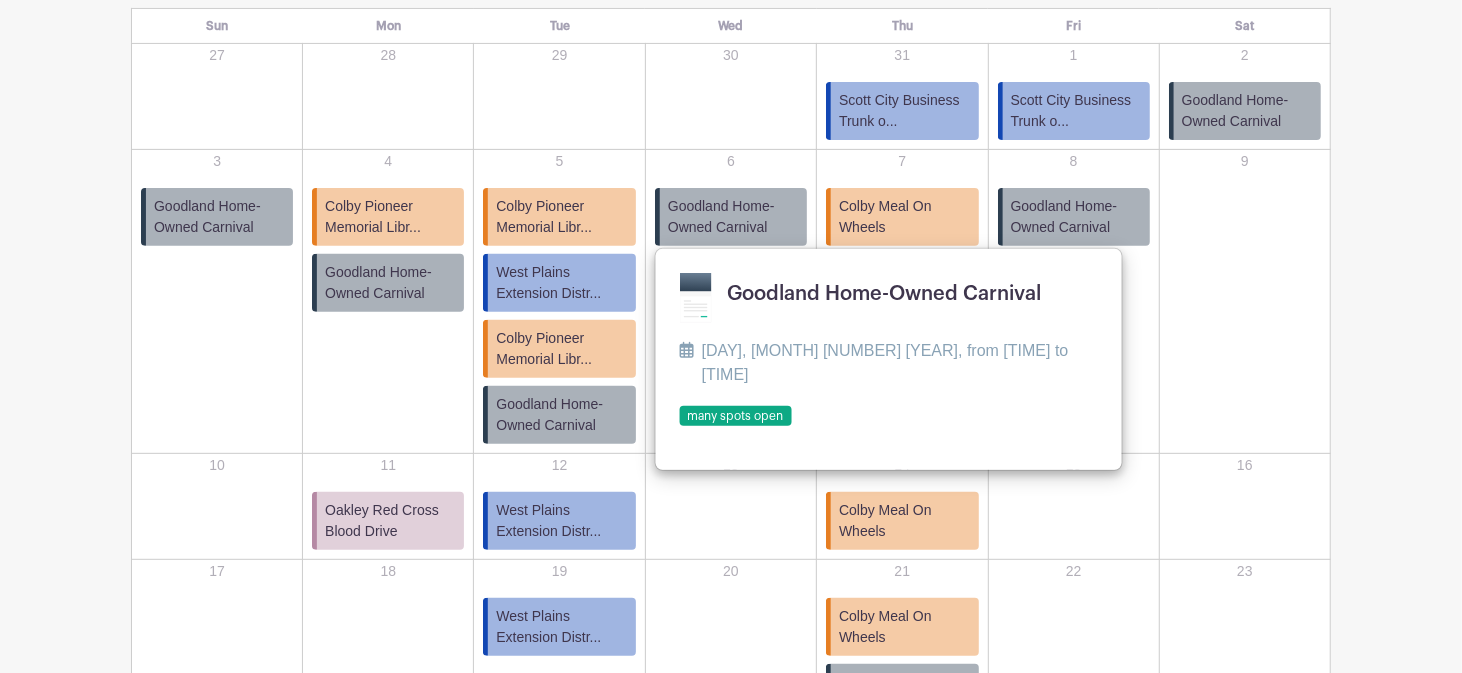 click at bounding box center [680, 427] 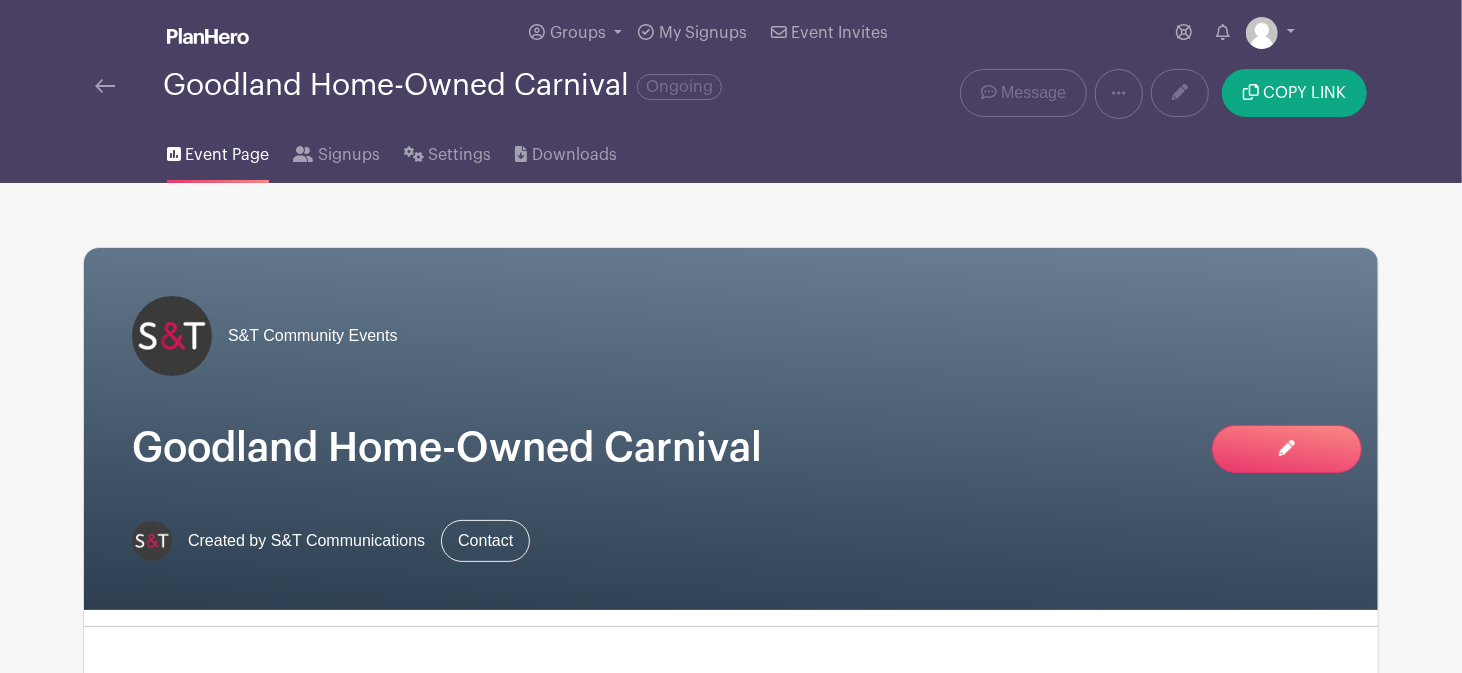 scroll, scrollTop: 0, scrollLeft: 0, axis: both 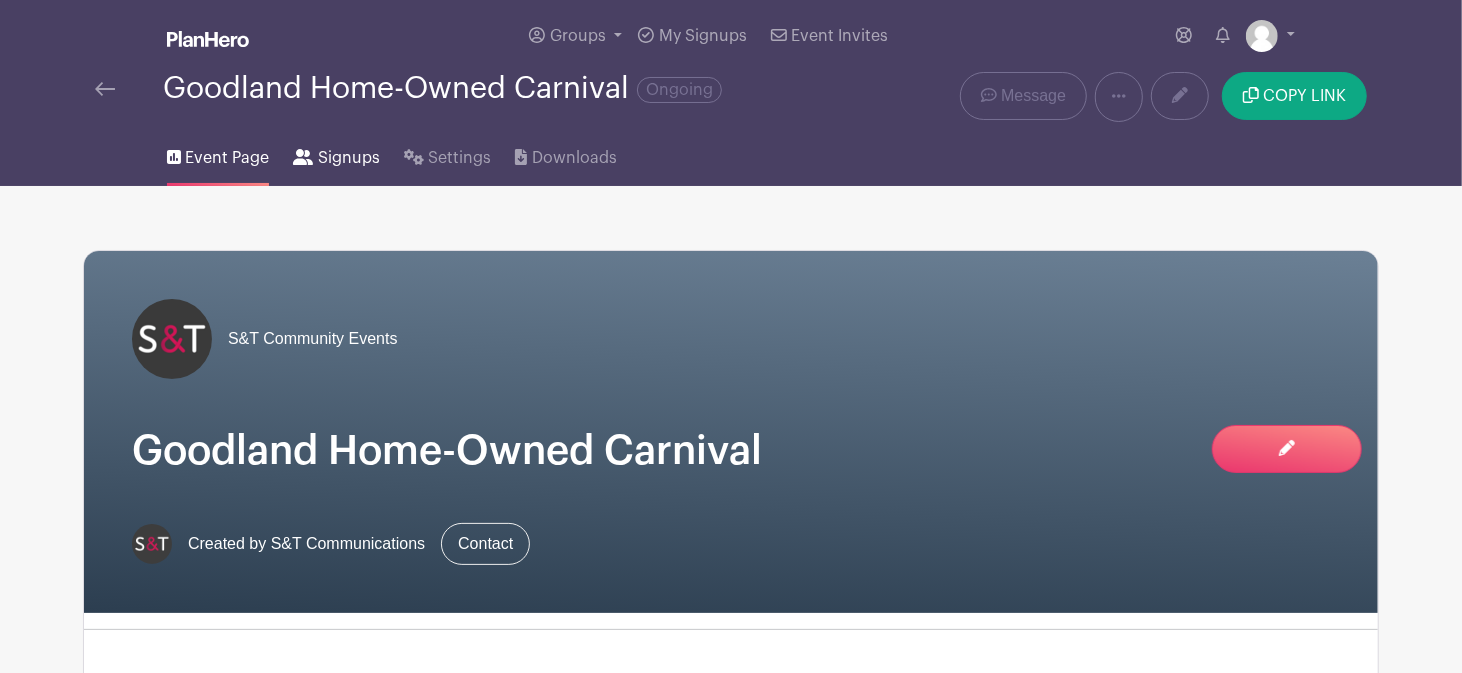 click on "Signups" at bounding box center [349, 158] 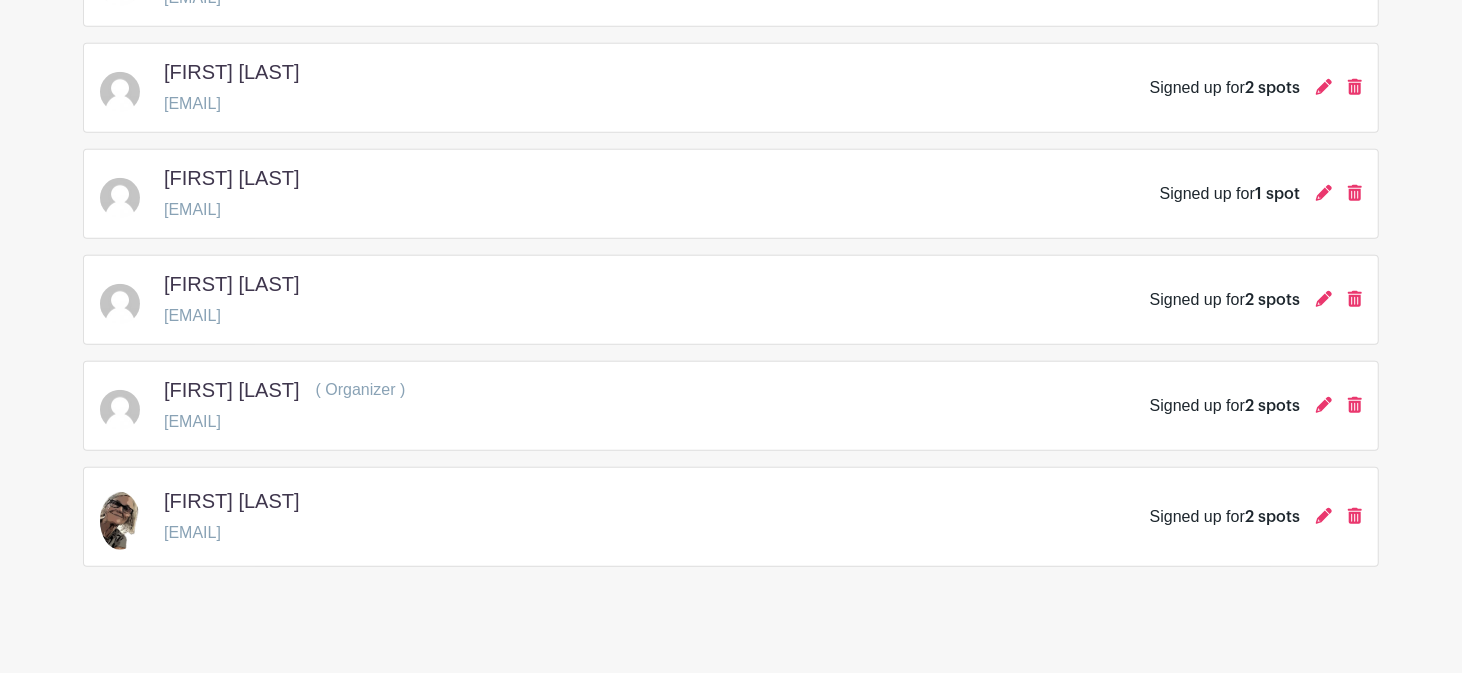 scroll, scrollTop: 831, scrollLeft: 0, axis: vertical 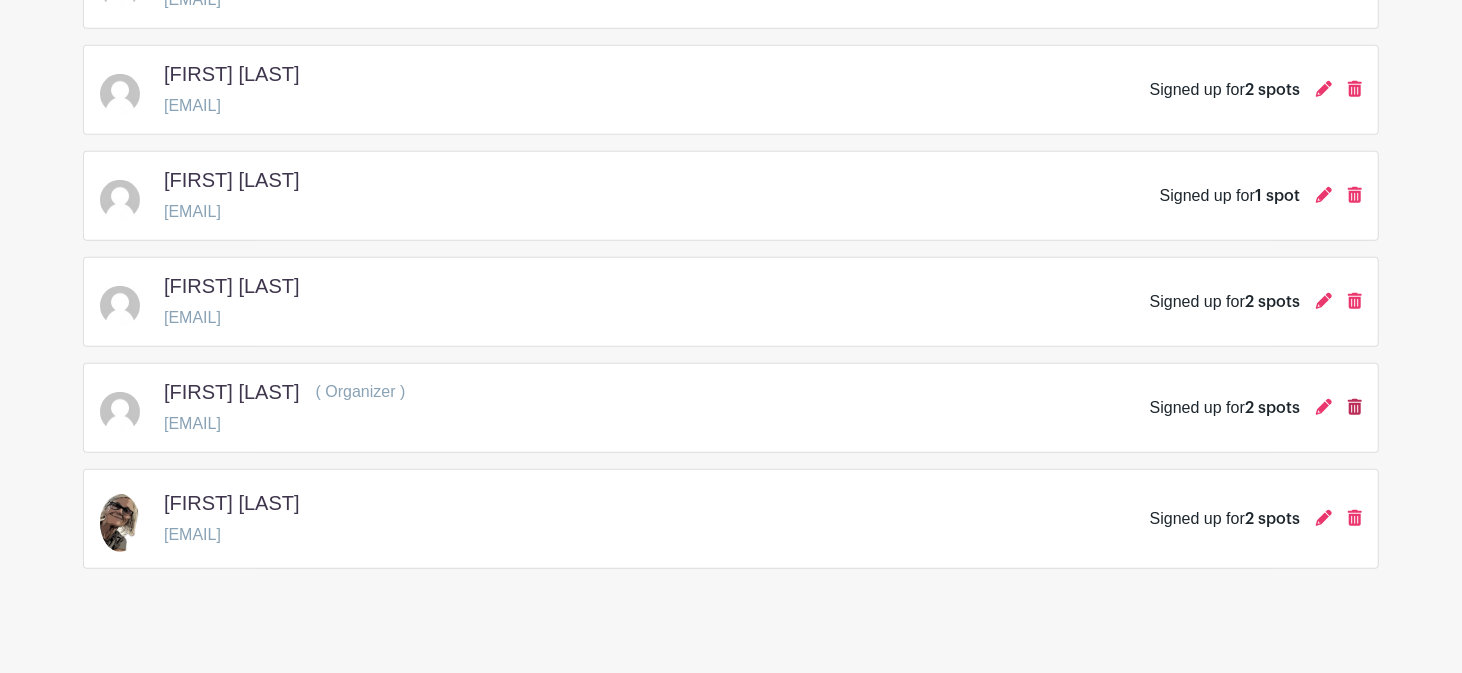 click 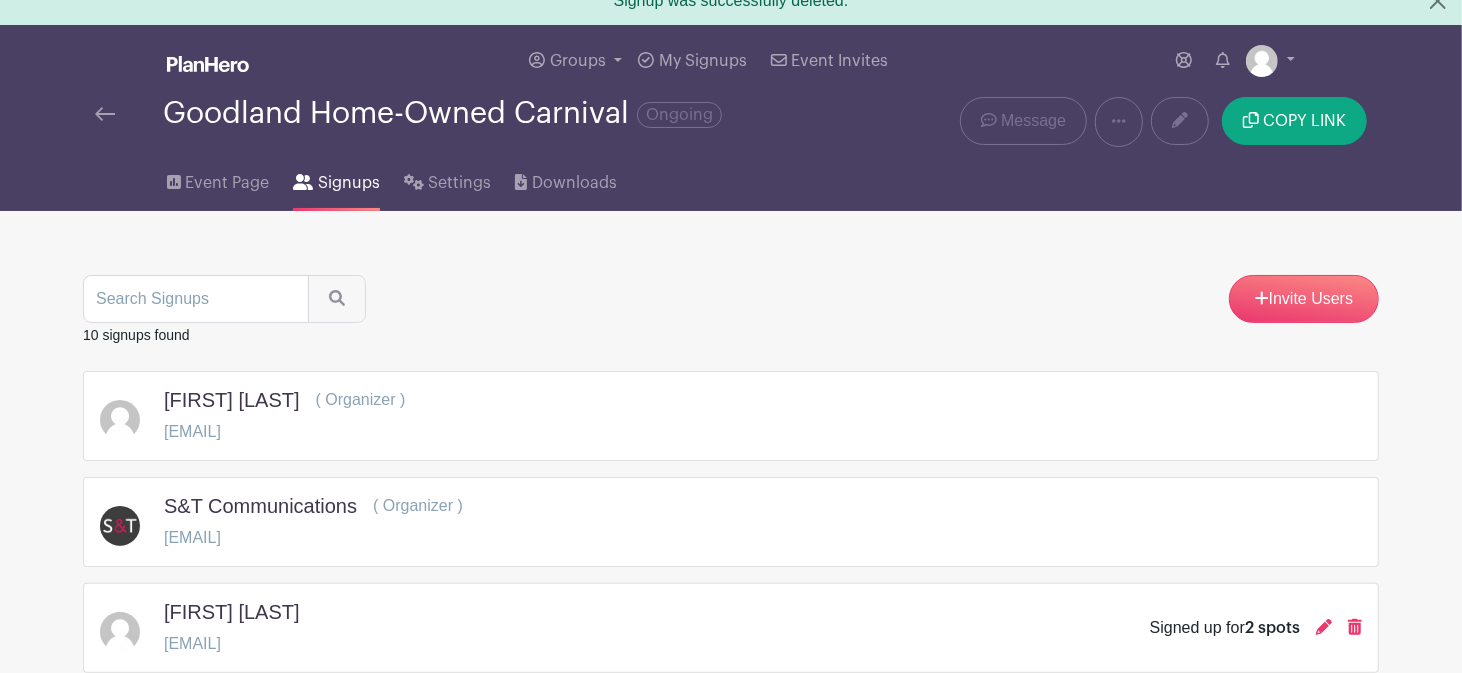 scroll, scrollTop: 0, scrollLeft: 0, axis: both 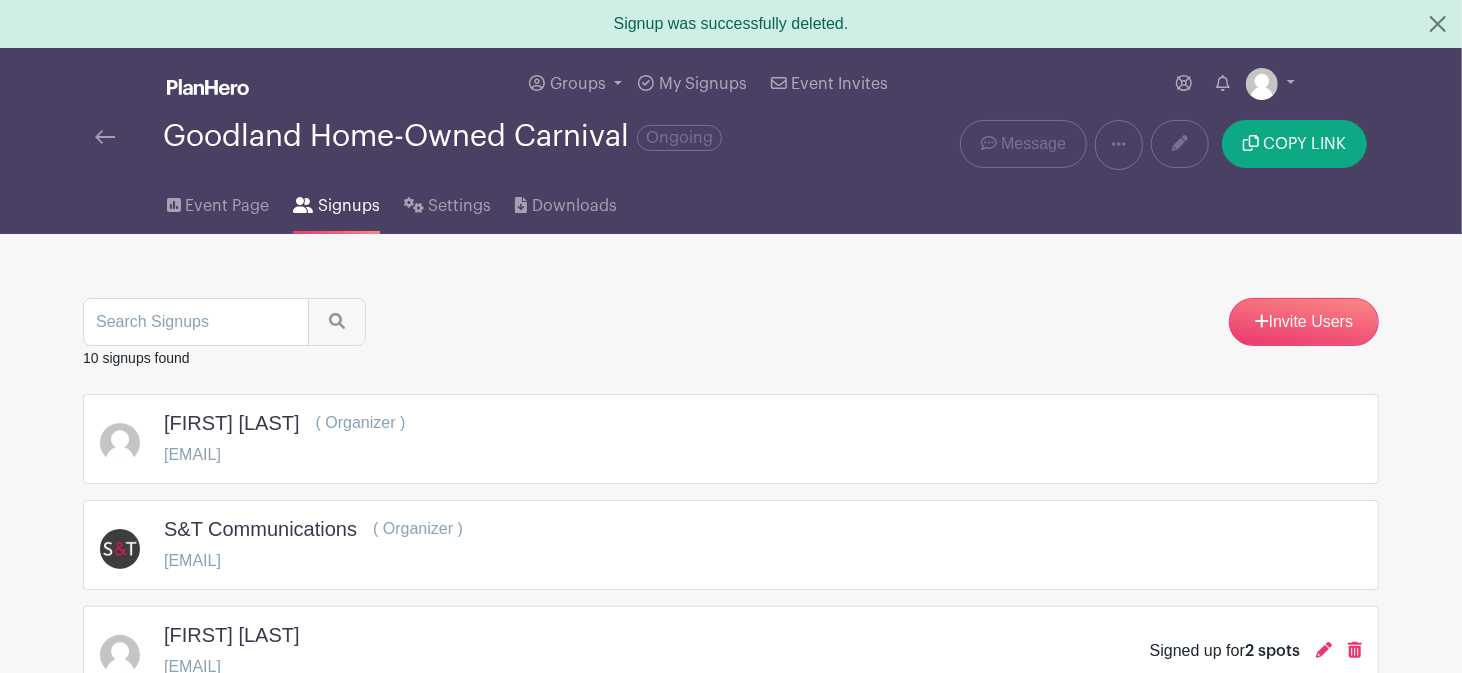 click at bounding box center [105, 137] 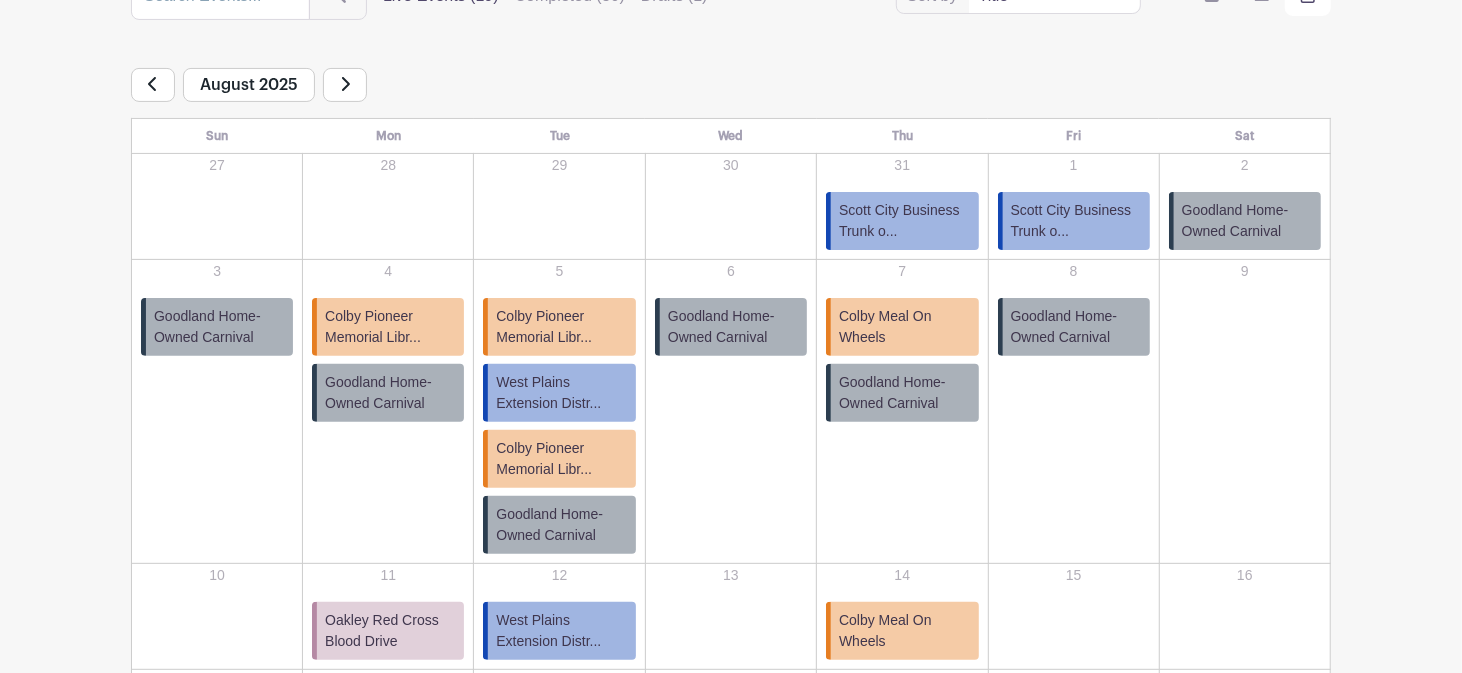 scroll, scrollTop: 234, scrollLeft: 0, axis: vertical 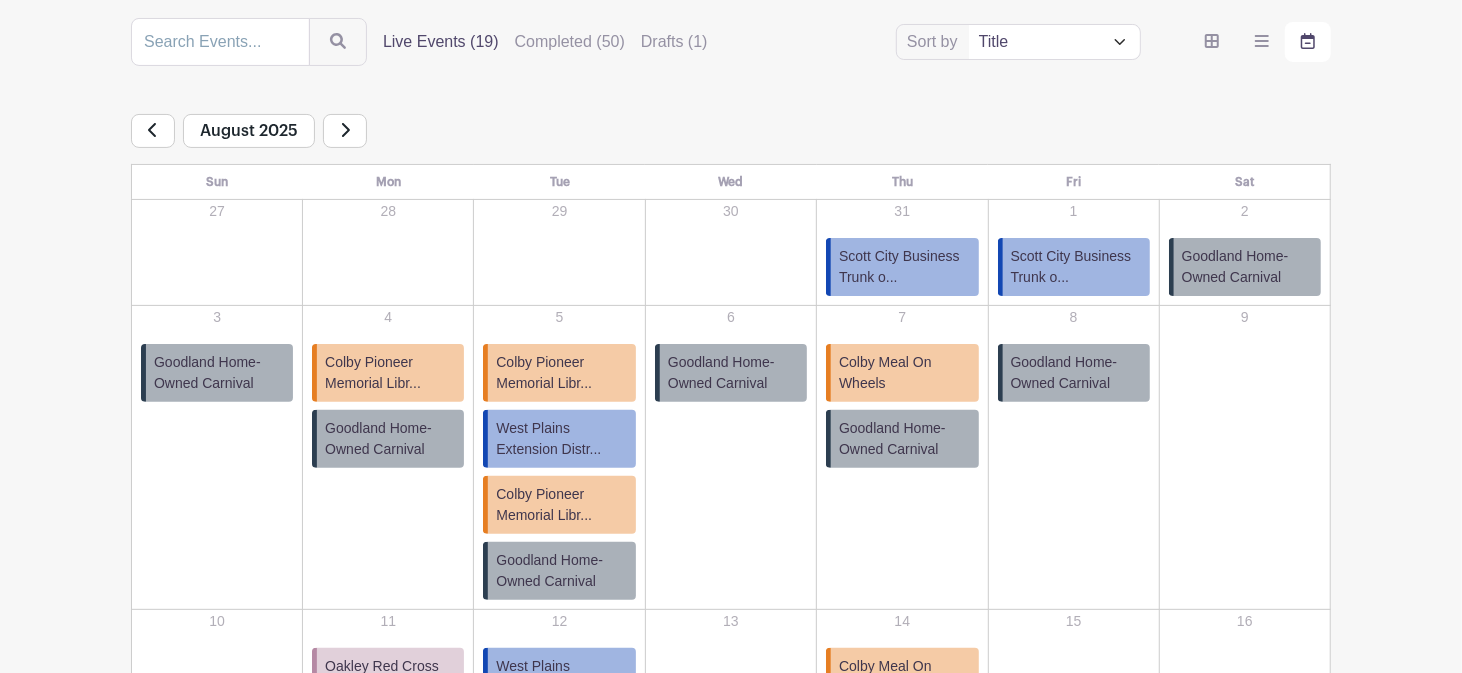 click on "Goodland Home-Owned Carnival" at bounding box center (733, 373) 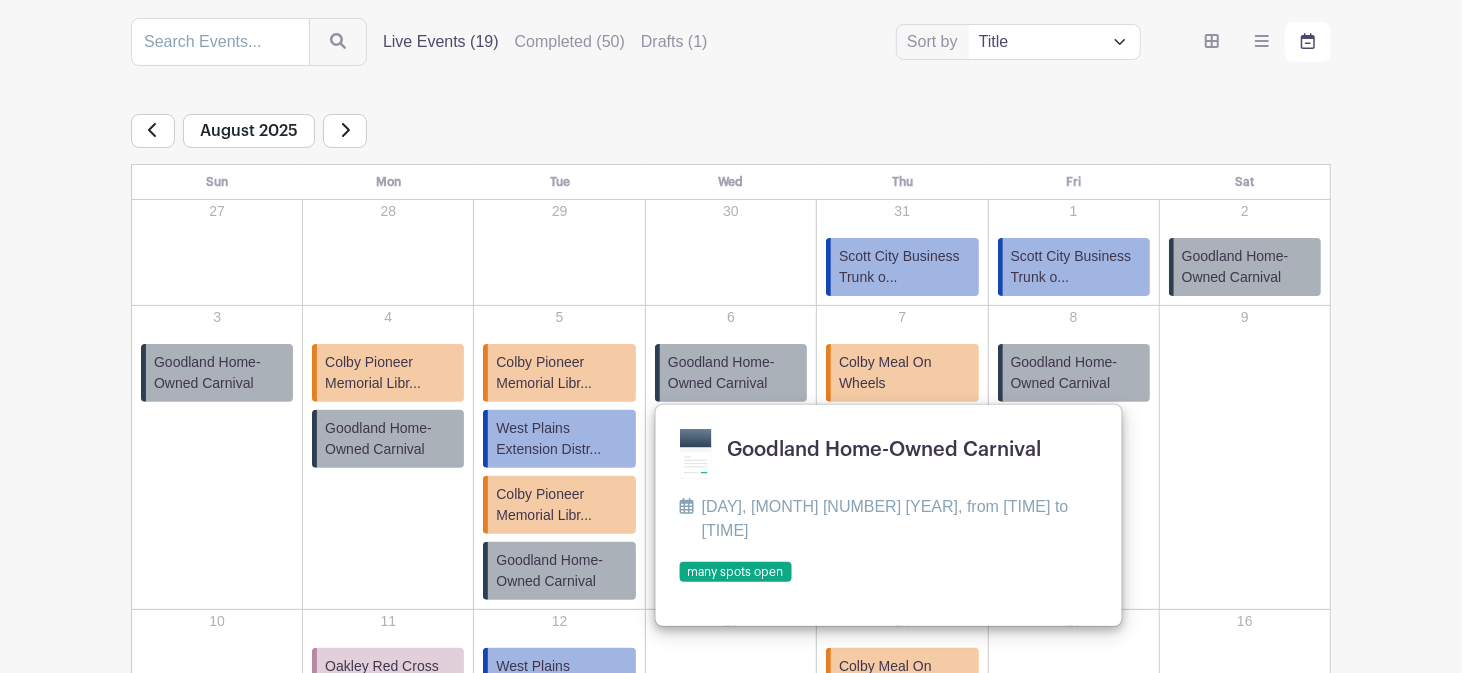 click at bounding box center (680, 583) 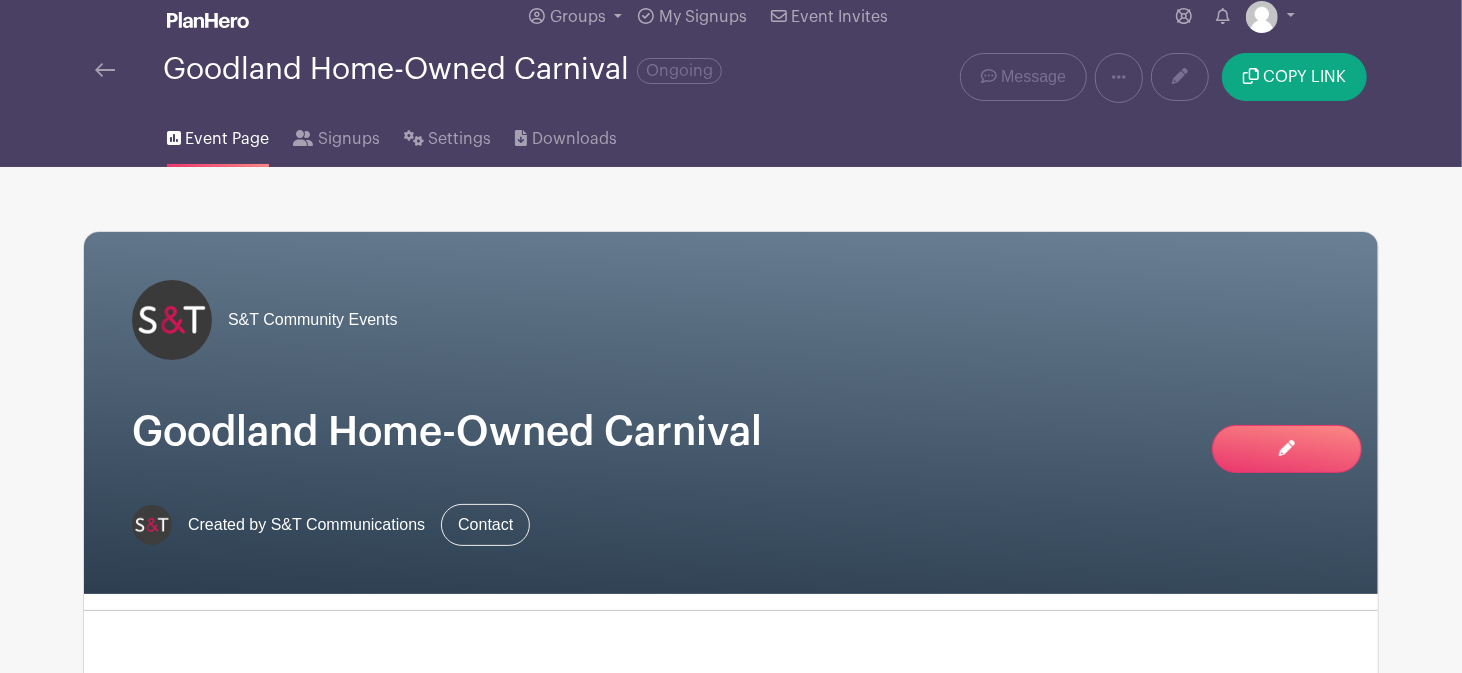 scroll, scrollTop: 0, scrollLeft: 0, axis: both 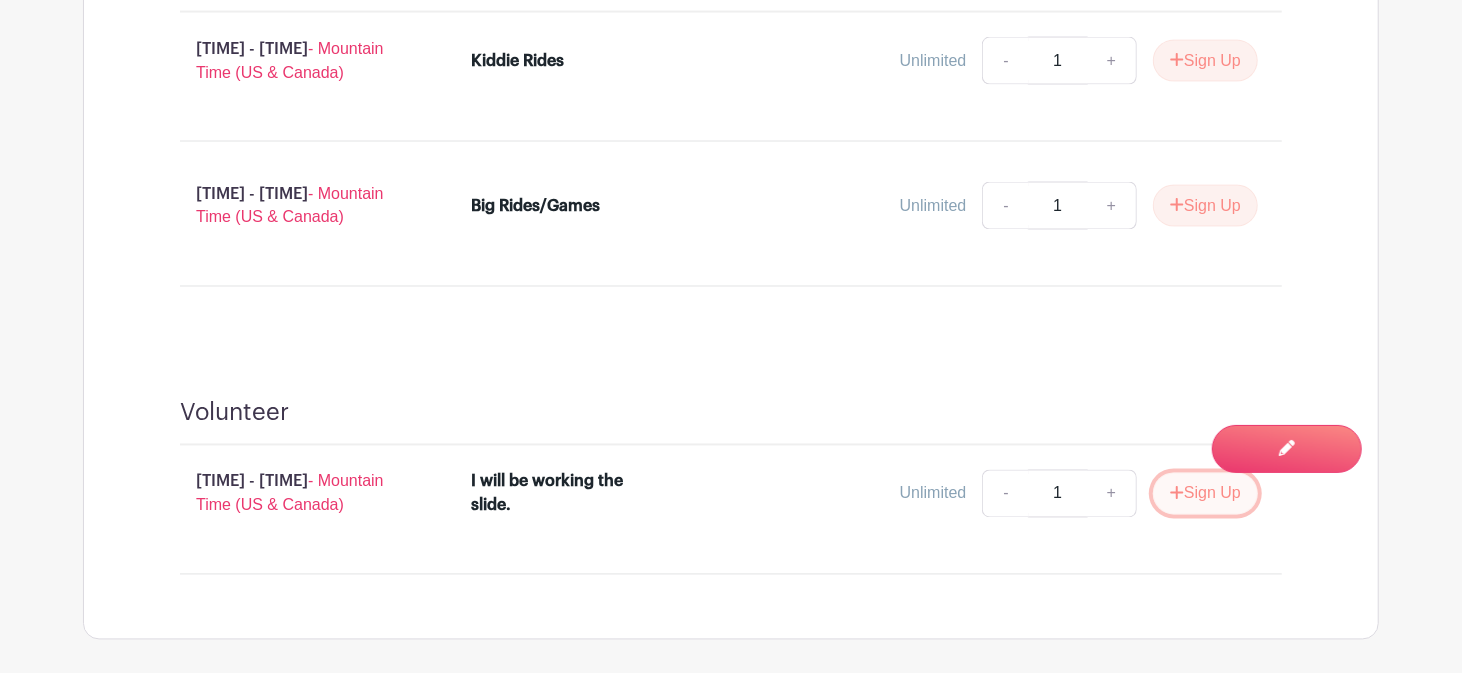 click on "Sign Up" at bounding box center [1205, 494] 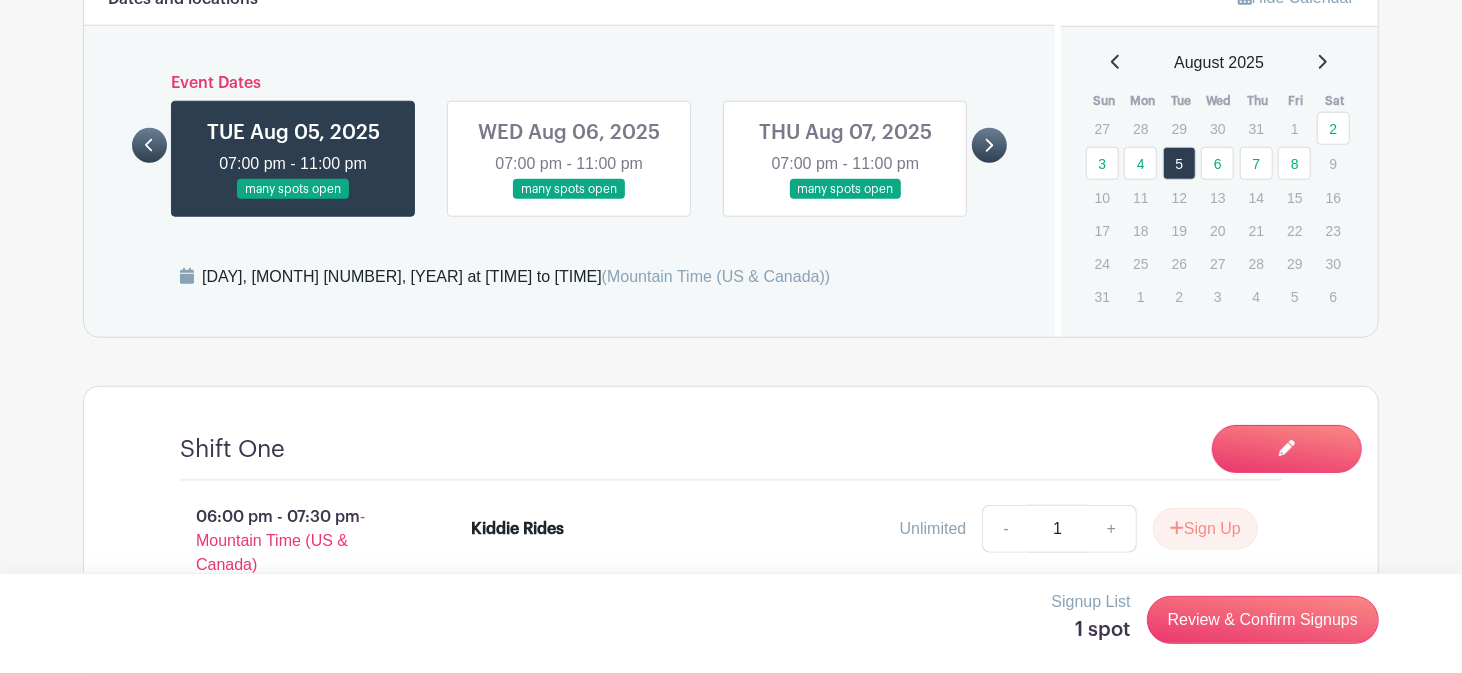 scroll, scrollTop: 1091, scrollLeft: 0, axis: vertical 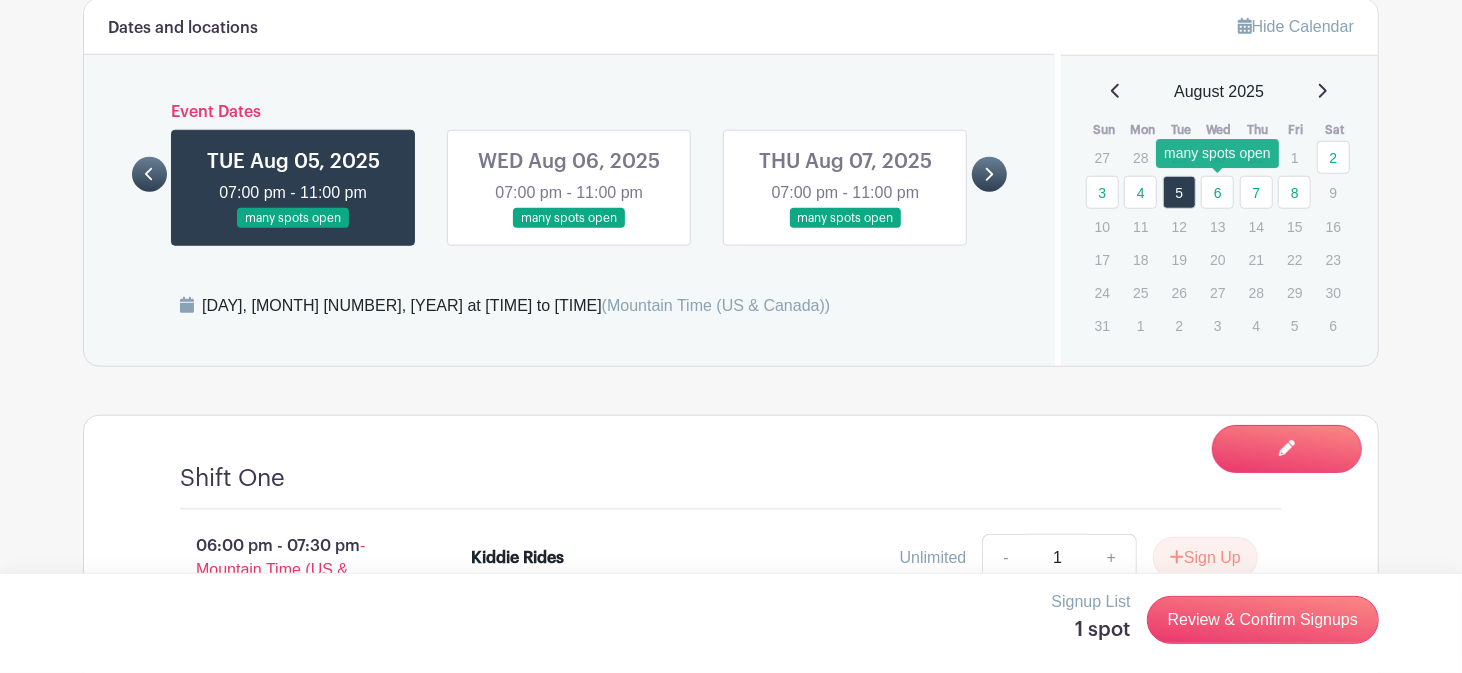 click on "6" at bounding box center [1217, 192] 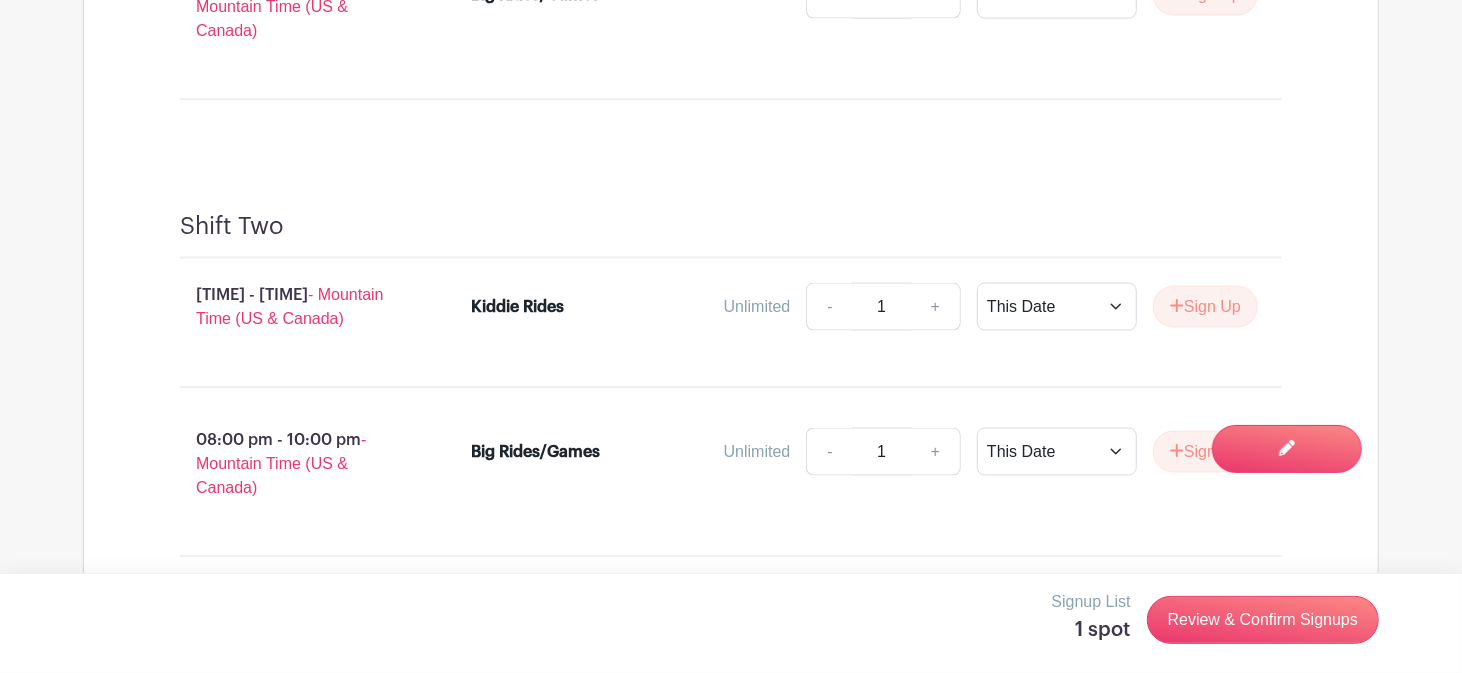 scroll, scrollTop: 1926, scrollLeft: 0, axis: vertical 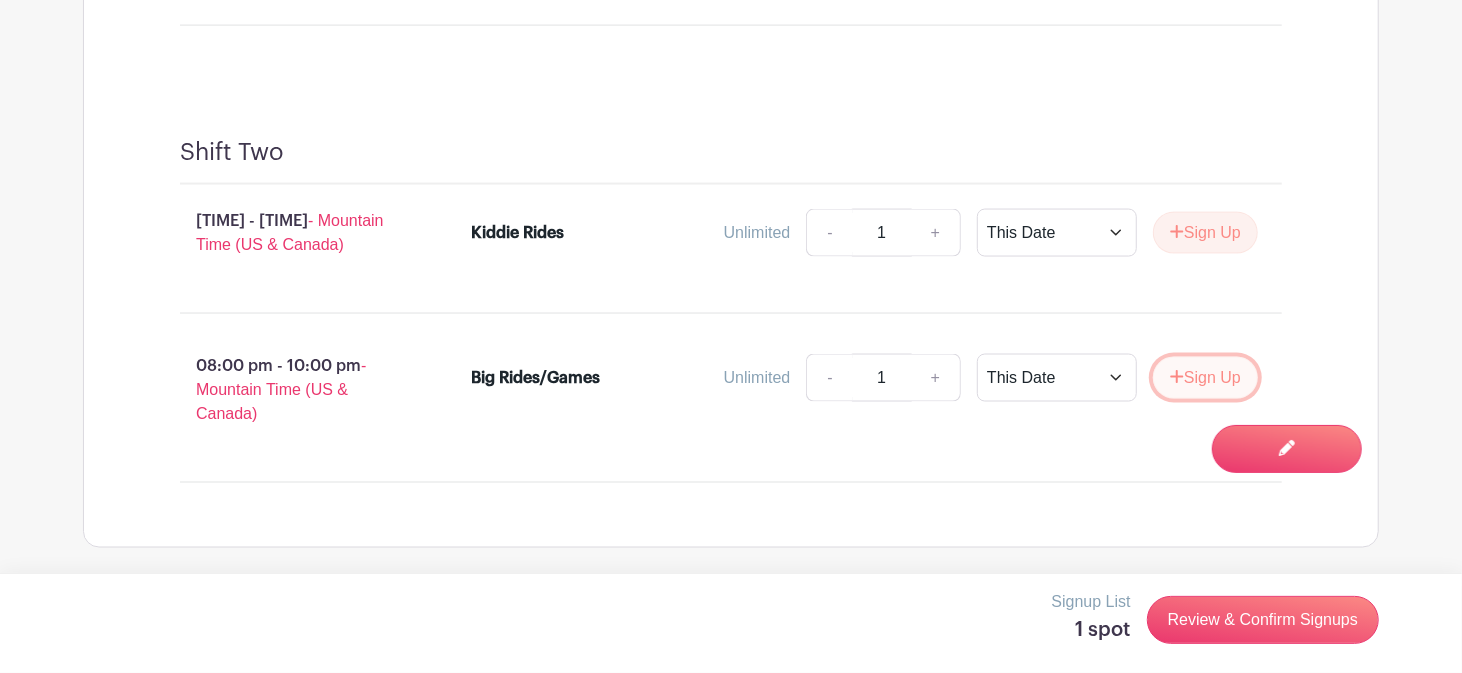 click on "Sign Up" at bounding box center (1205, 378) 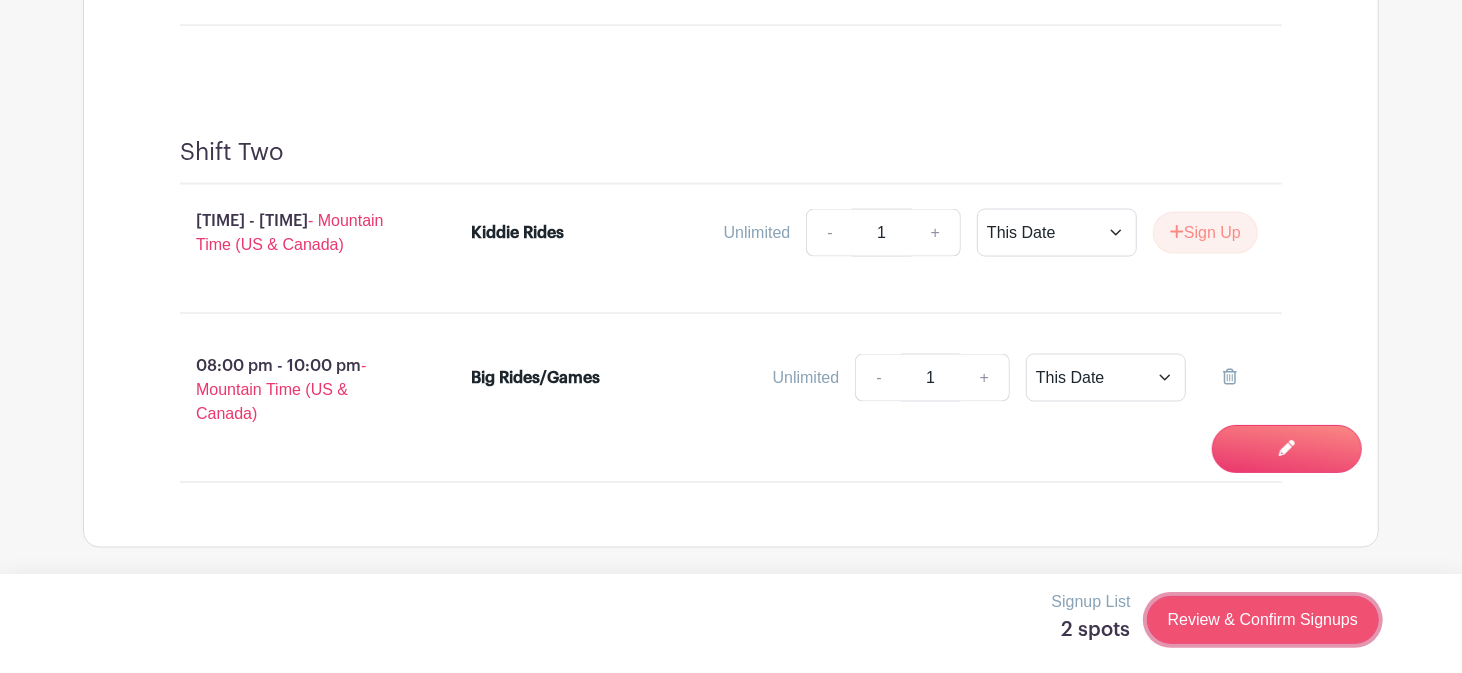 click on "Review & Confirm Signups" at bounding box center (1263, 620) 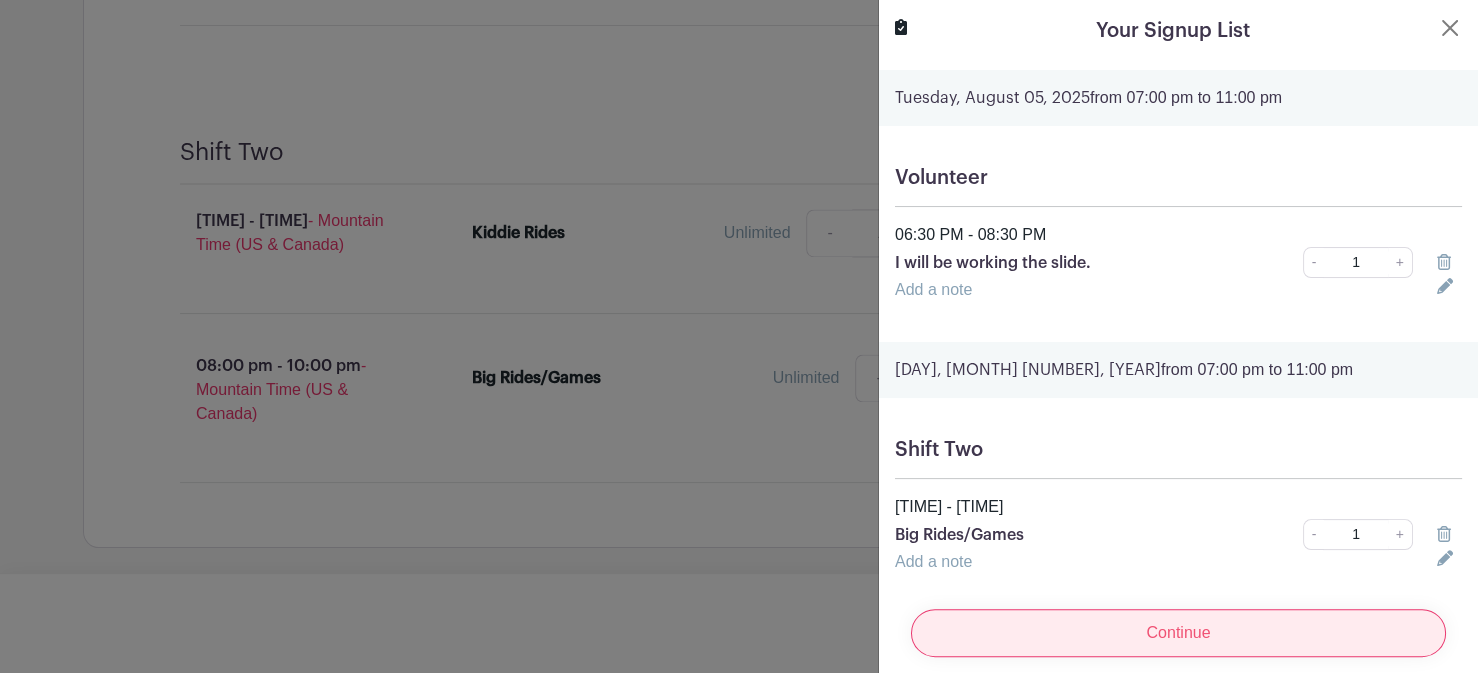 click on "Continue" at bounding box center [1178, 633] 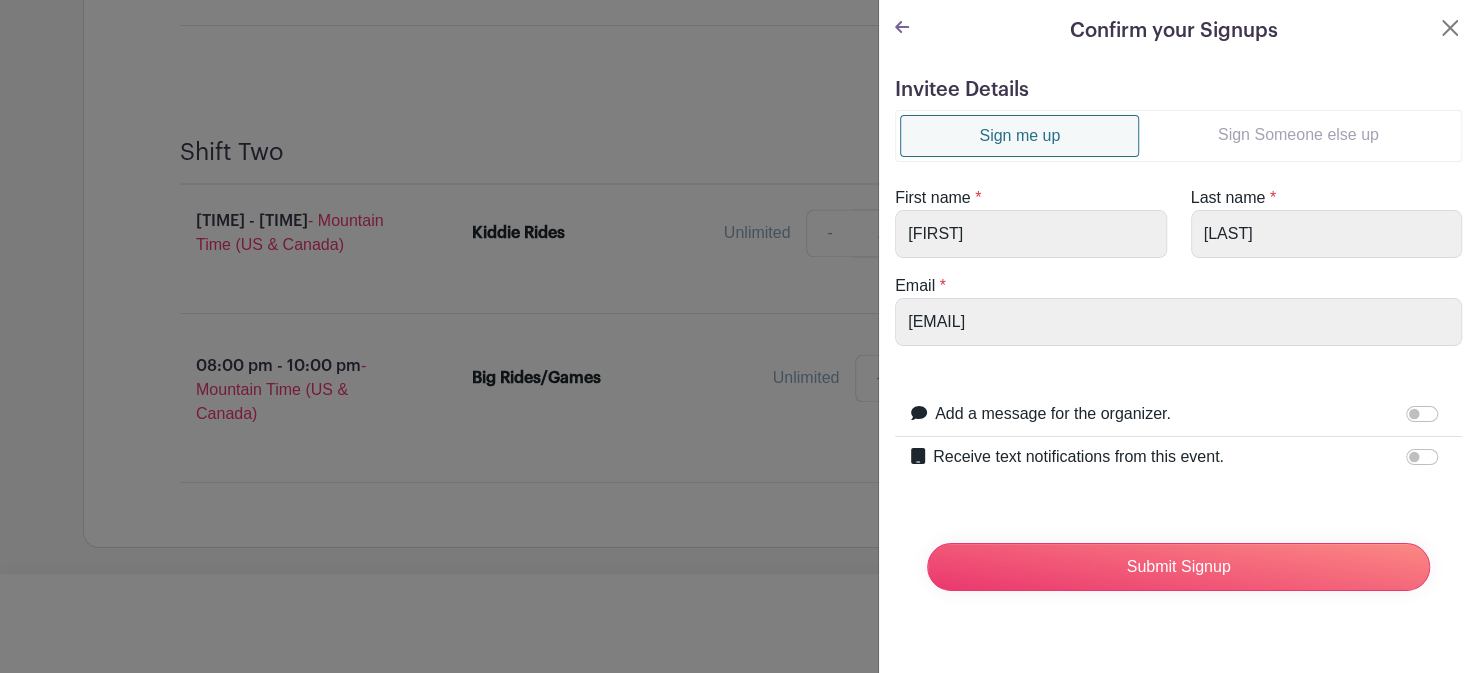 click on "Sign Someone else up" at bounding box center [1298, 135] 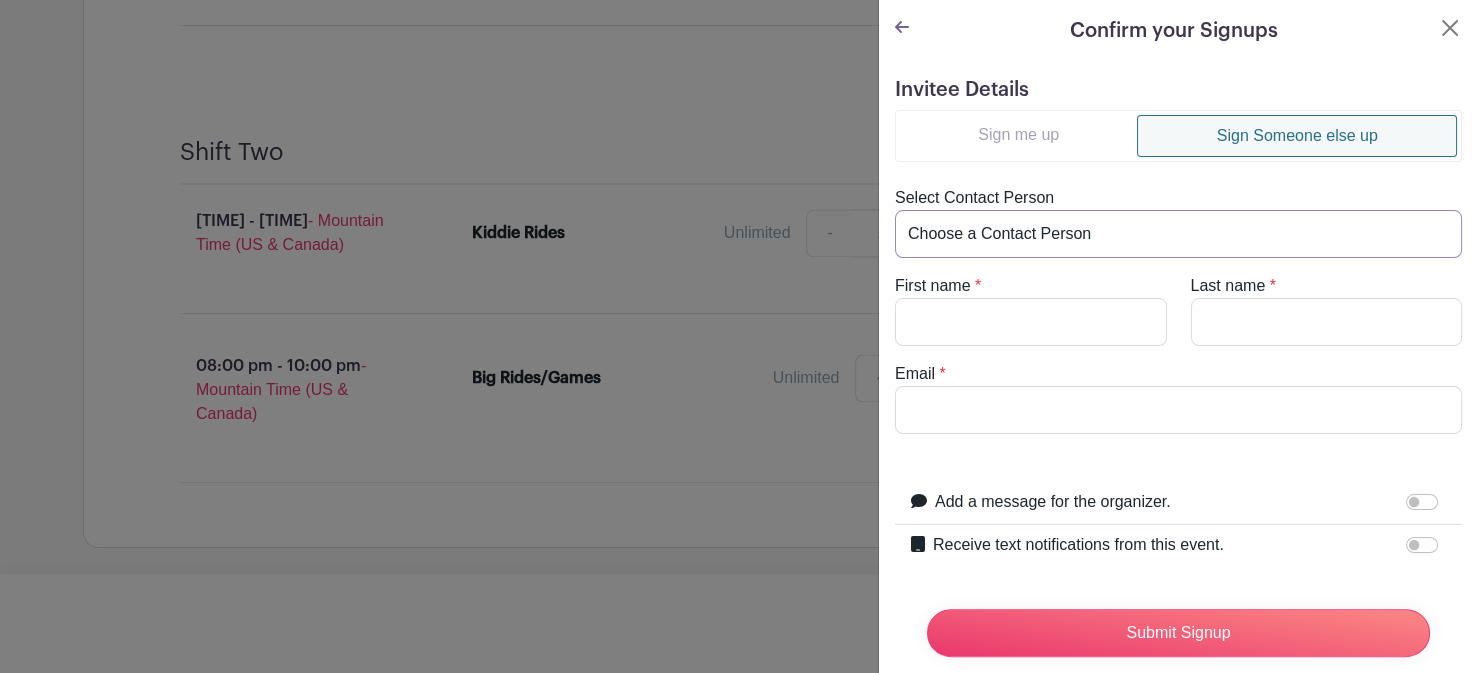 click on "Choose a Contact Person [FIRST] [LAST] ([EMAIL]) [FIRST] [LAST] ([EMAIL]) [FIRST] [LAST] ([EMAIL]) [FIRST] [LAST] ([EMAIL]) [FIRST] [LAST] ([EMAIL]) [FIRST] [LAST] ([EMAIL]) [FIRST] [LAST] ([EMAIL]) [FIRST] [LAST] ([EMAIL]) [FIRST] [LAST] ([EMAIL]) [FIRST] [LAST] ([EMAIL]) [FIRST] [LAST] ([EMAIL]) [FIRST] [LAST] ([EMAIL]) [FIRST] [LAST] ([EMAIL]) [FIRST] [LAST] ([EMAIL]) [FIRST] [LAST] ([EMAIL]) [FIRST] [LAST] ([EMAIL]) [FIRST] [LAST] ([EMAIL]) [FIRST] [LAST] ([EMAIL]) [FIRST] [LAST] ([EMAIL]) [FIRST] [LAST] ([EMAIL]) [FIRST] [LAST] ([EMAIL]) [FIRST] [LAST] ([EMAIL]) [FIRST] [LAST] ([EMAIL])" at bounding box center [1178, 234] 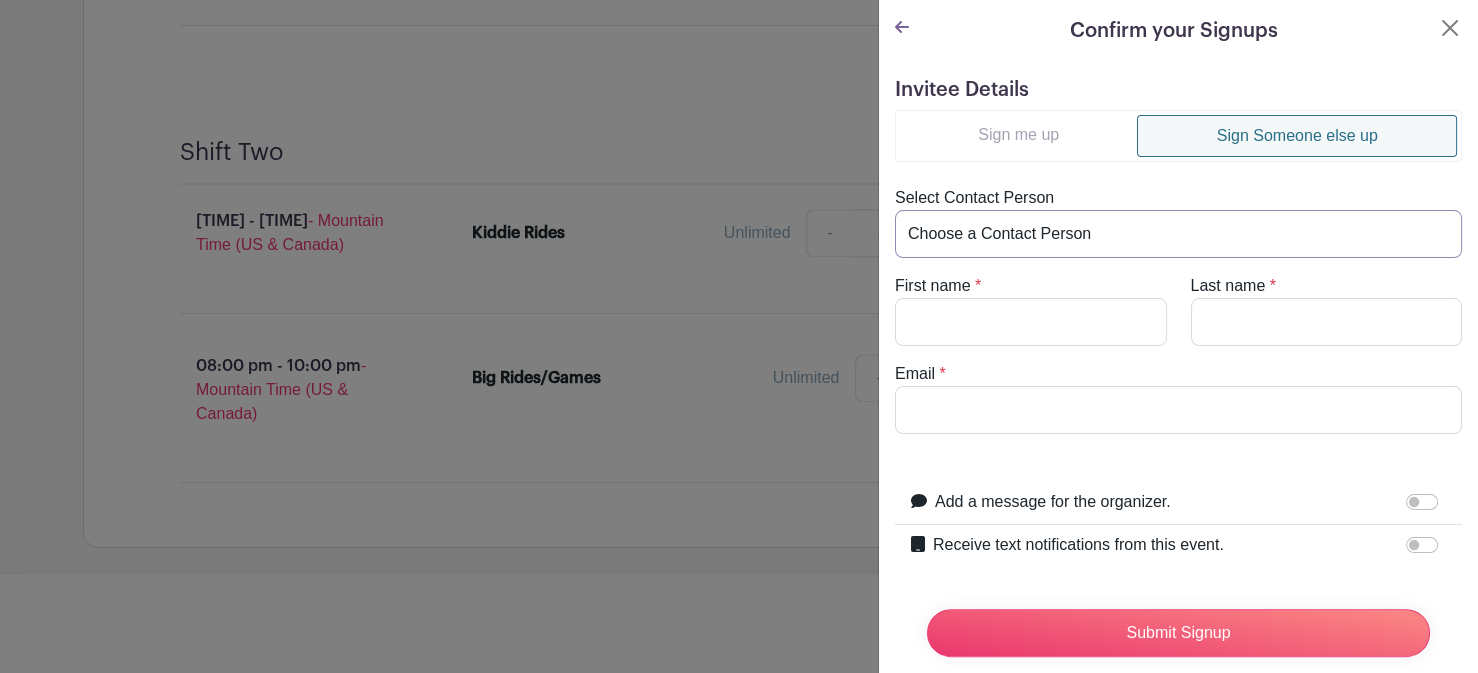 select on "[EMAIL]" 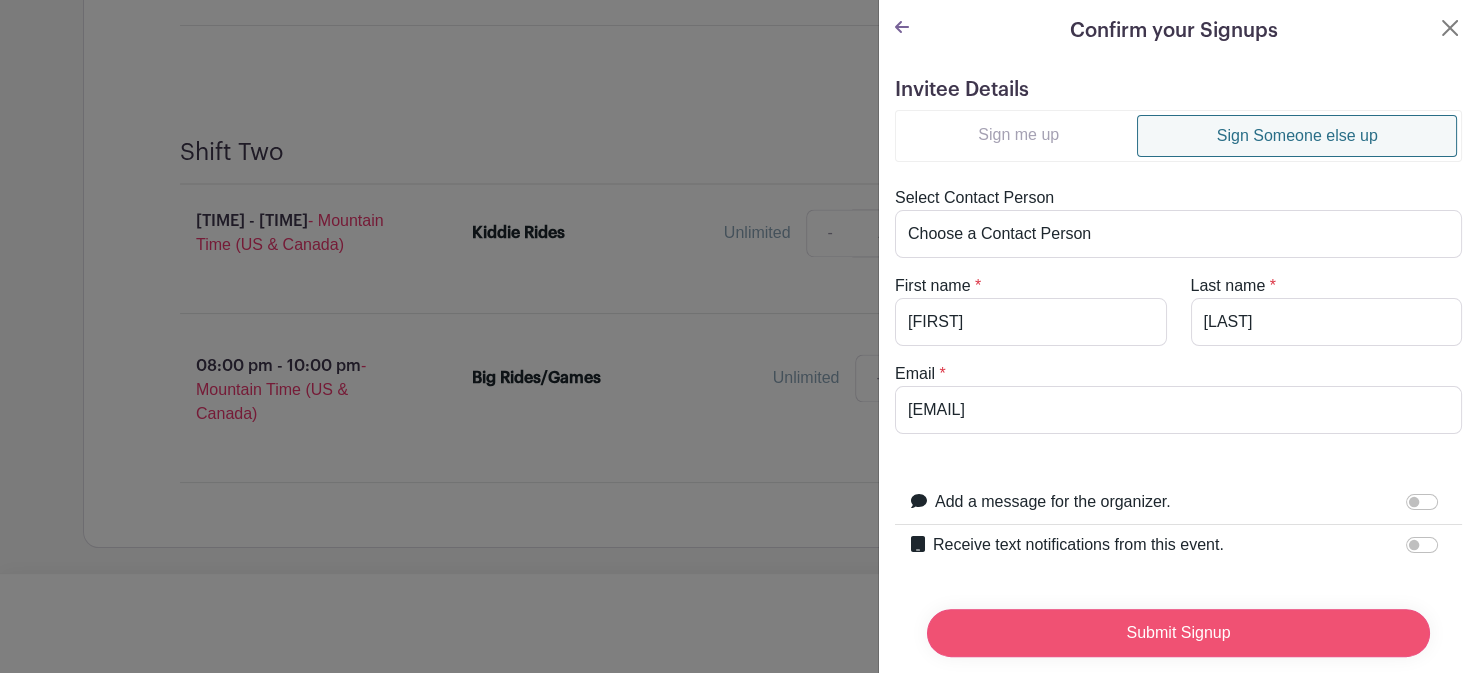 click on "Submit Signup" at bounding box center [1178, 633] 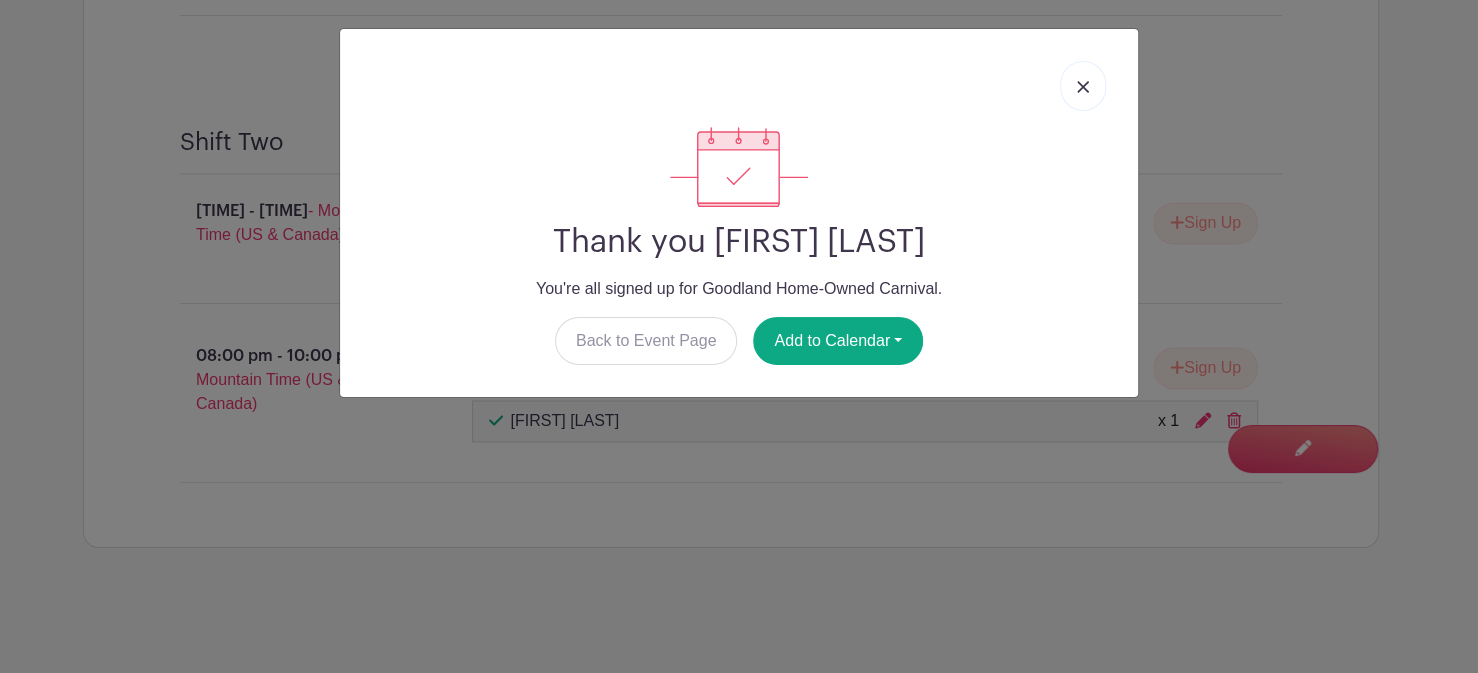 click at bounding box center (1083, 87) 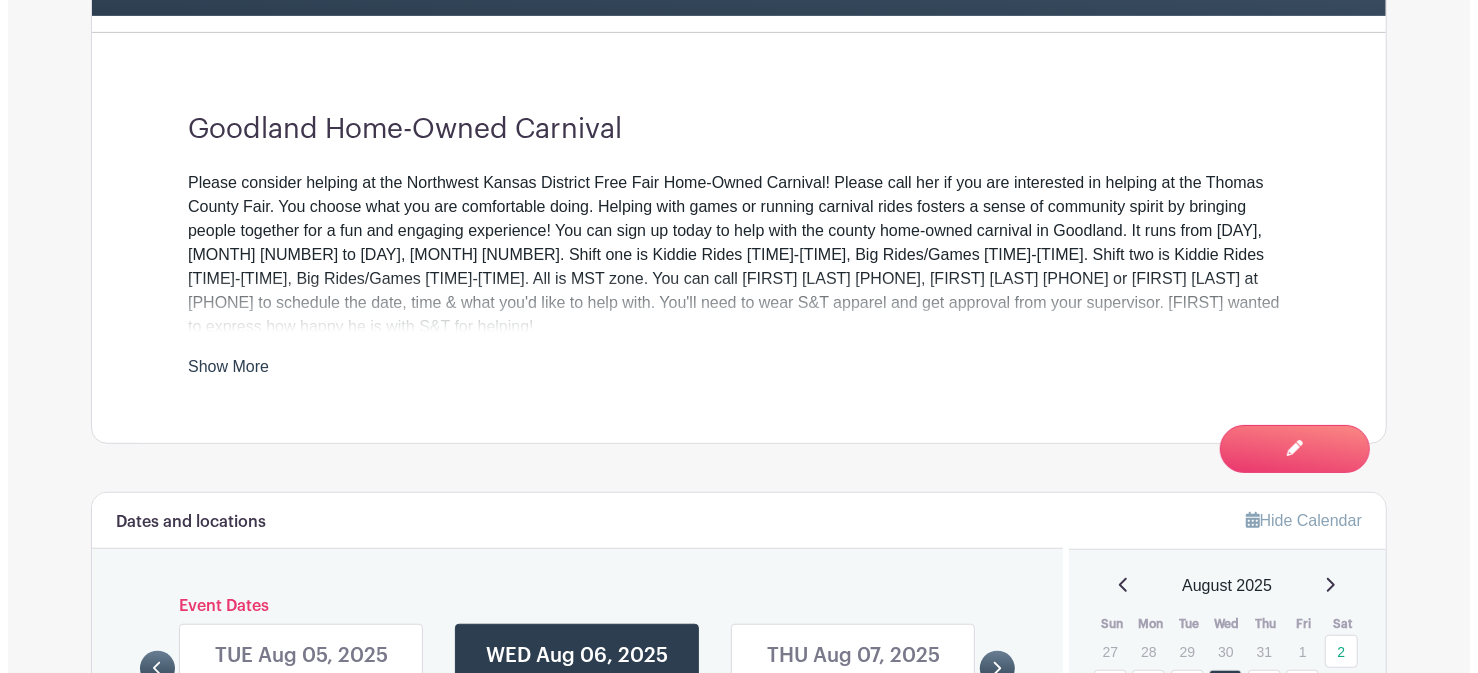 scroll, scrollTop: 0, scrollLeft: 0, axis: both 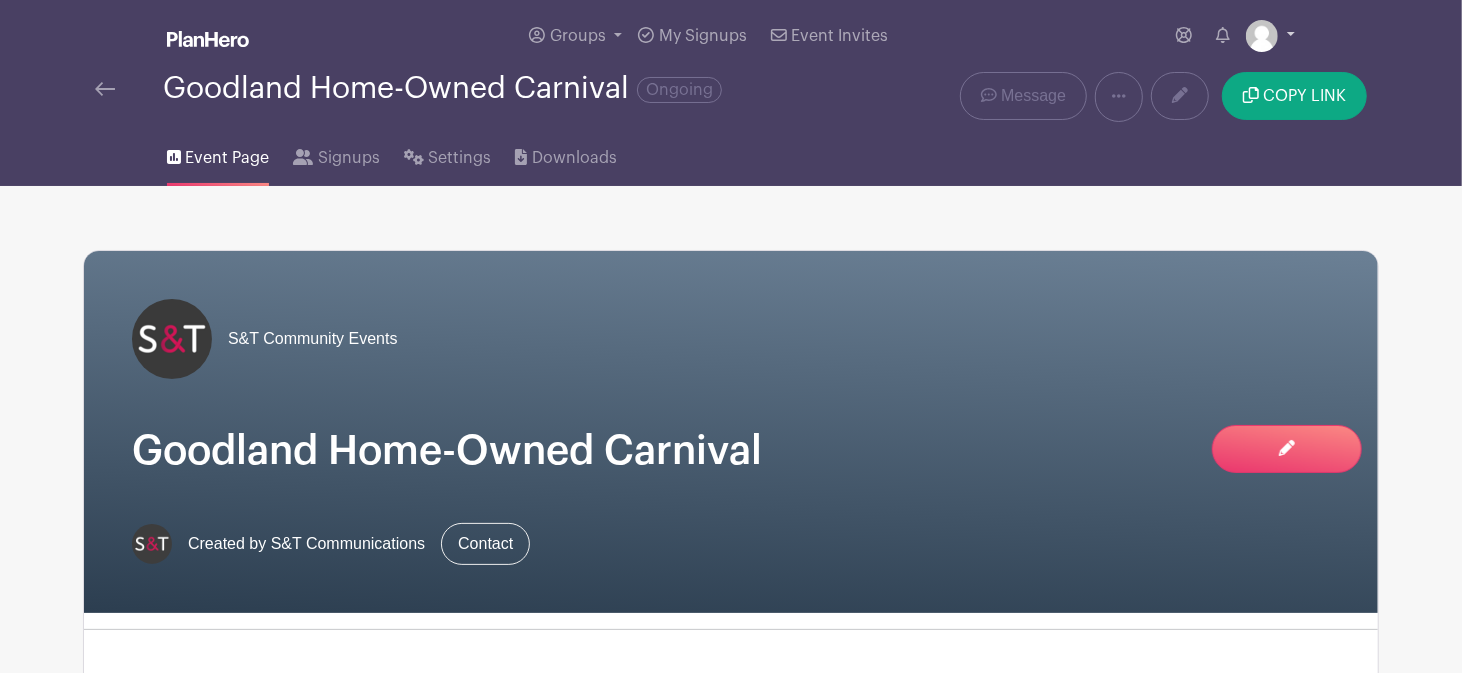 click at bounding box center [1270, 36] 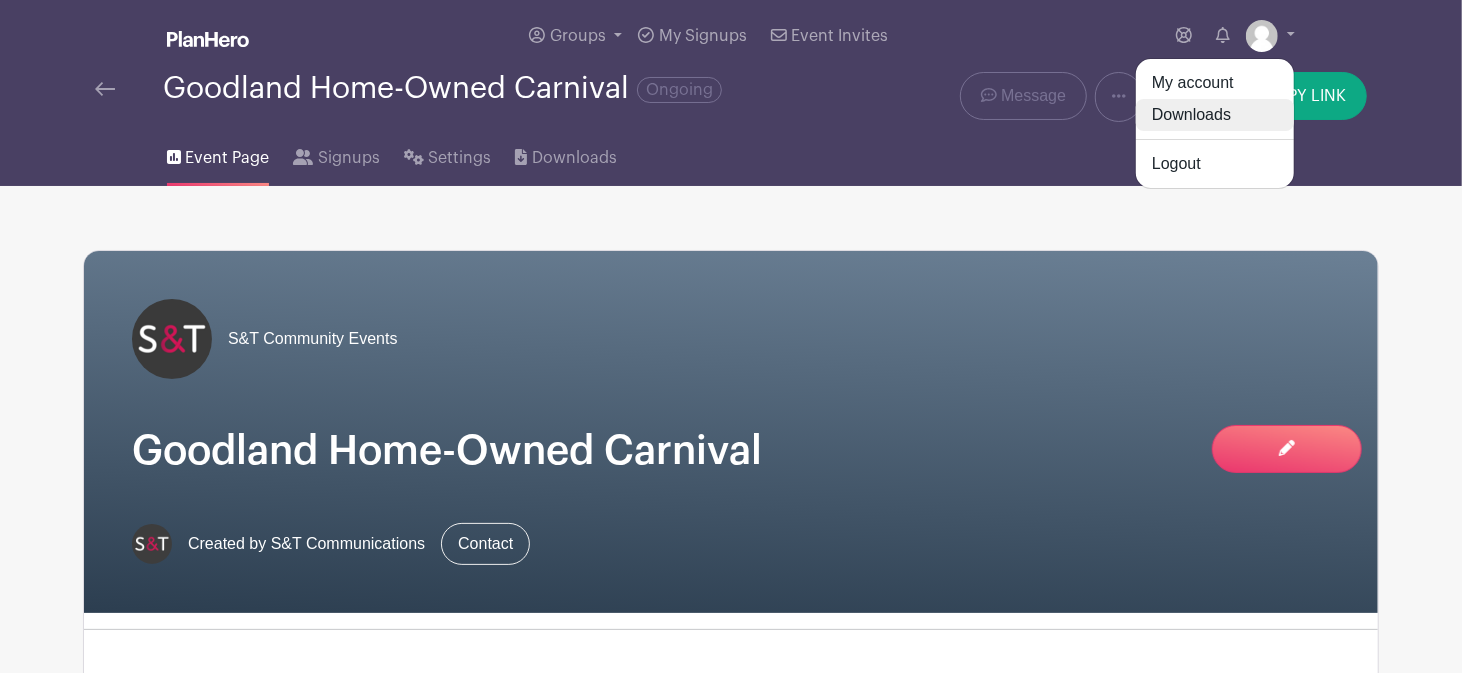 click on "Downloads" at bounding box center [1215, 115] 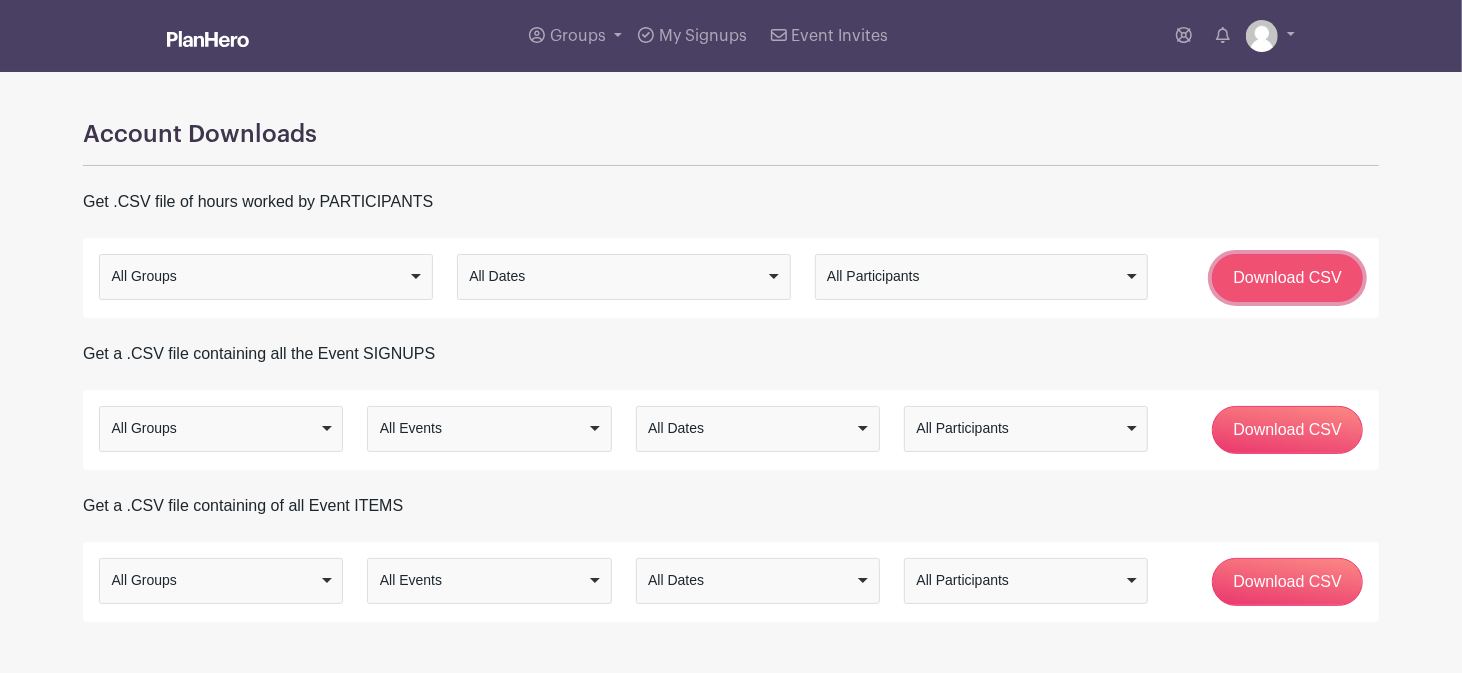 click on "Download CSV" at bounding box center [1287, 278] 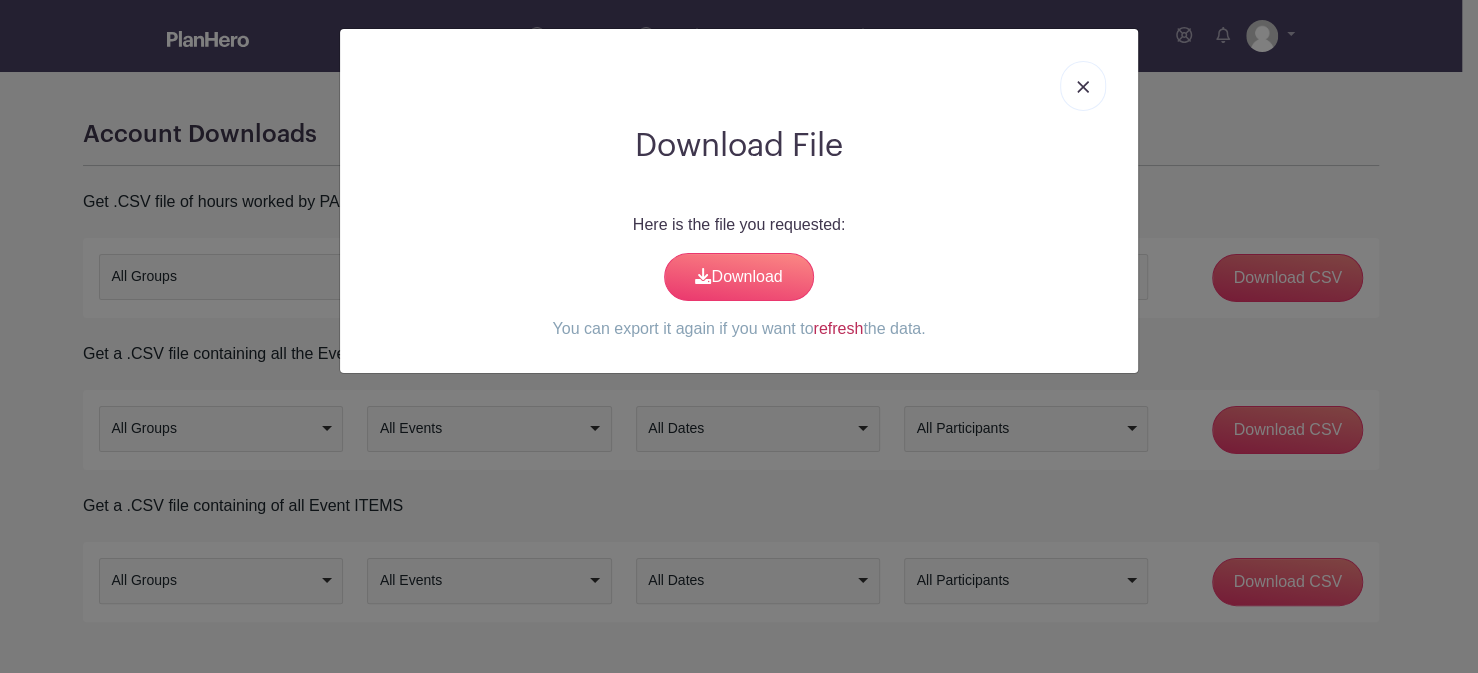 click on "refresh" at bounding box center (838, 328) 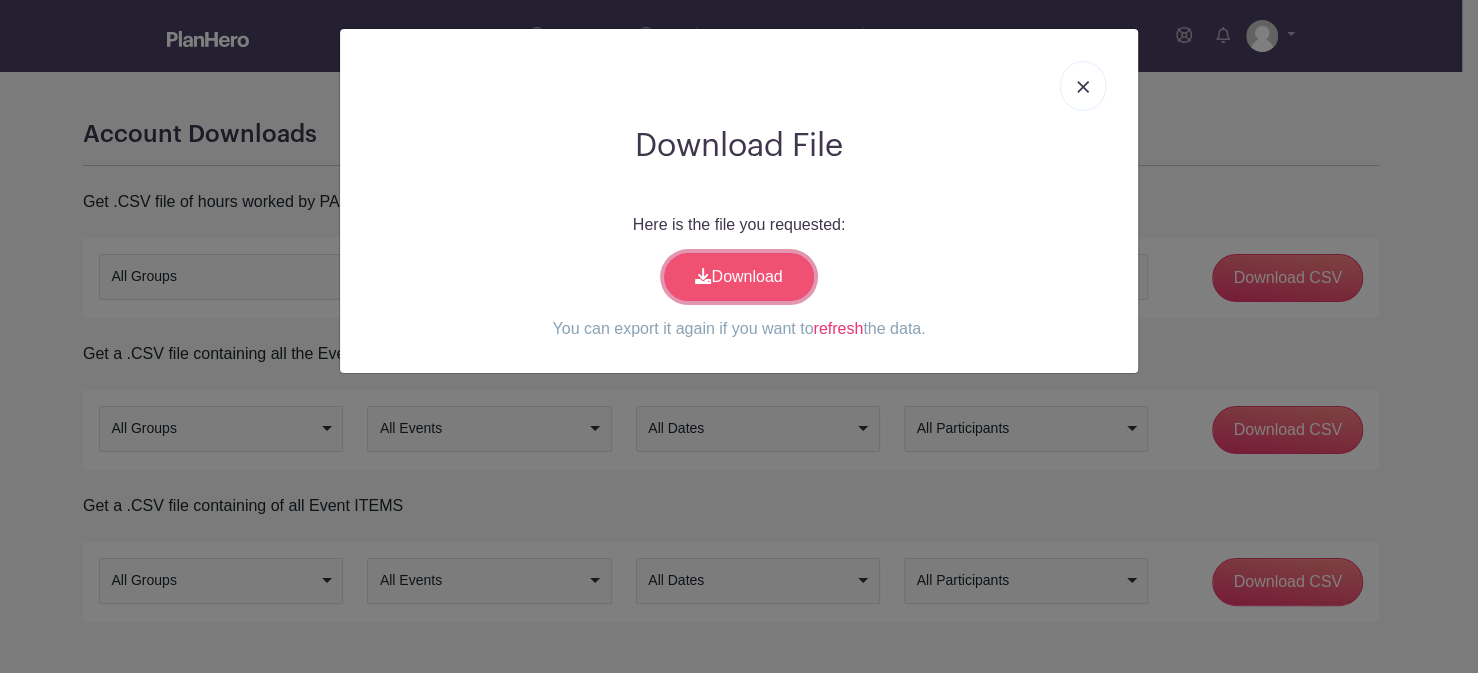 click on "Download" at bounding box center (739, 277) 